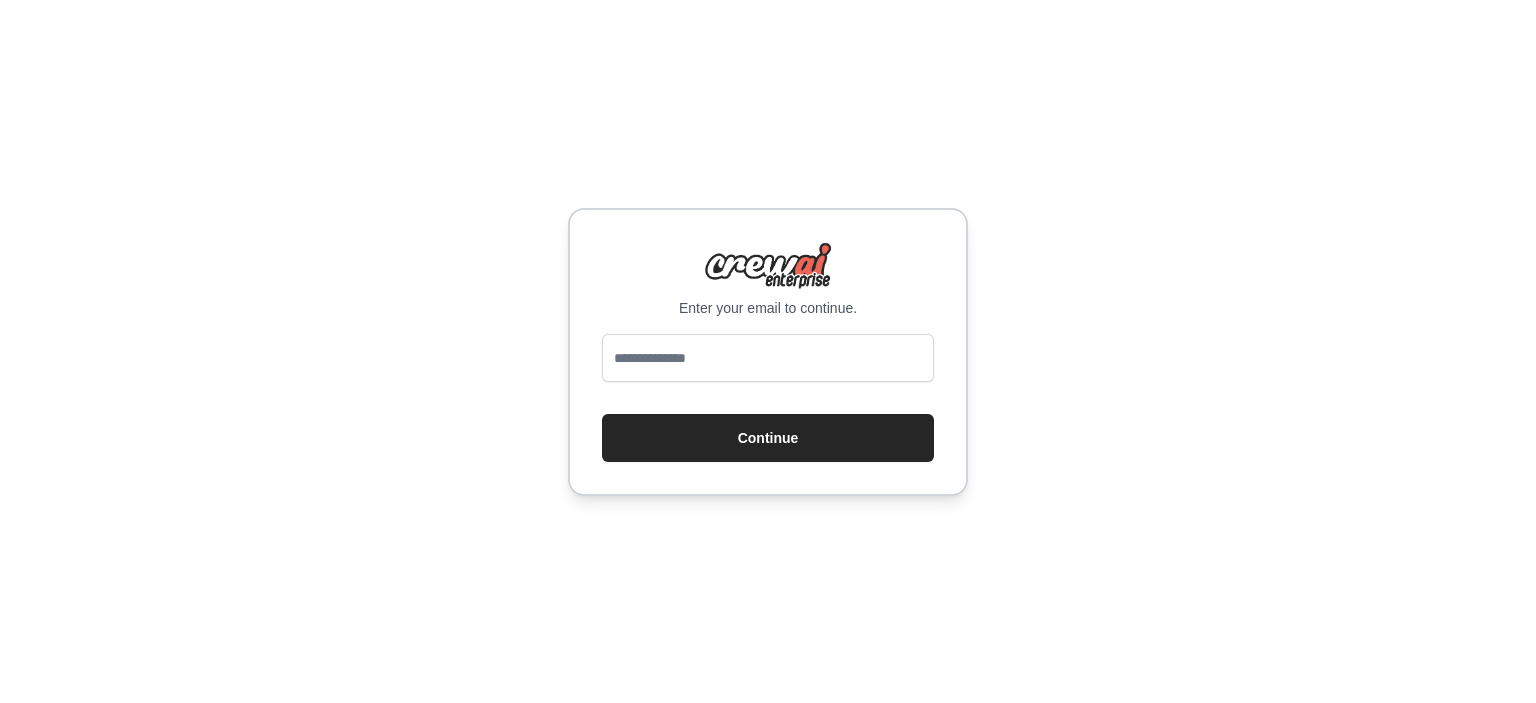 scroll, scrollTop: 0, scrollLeft: 0, axis: both 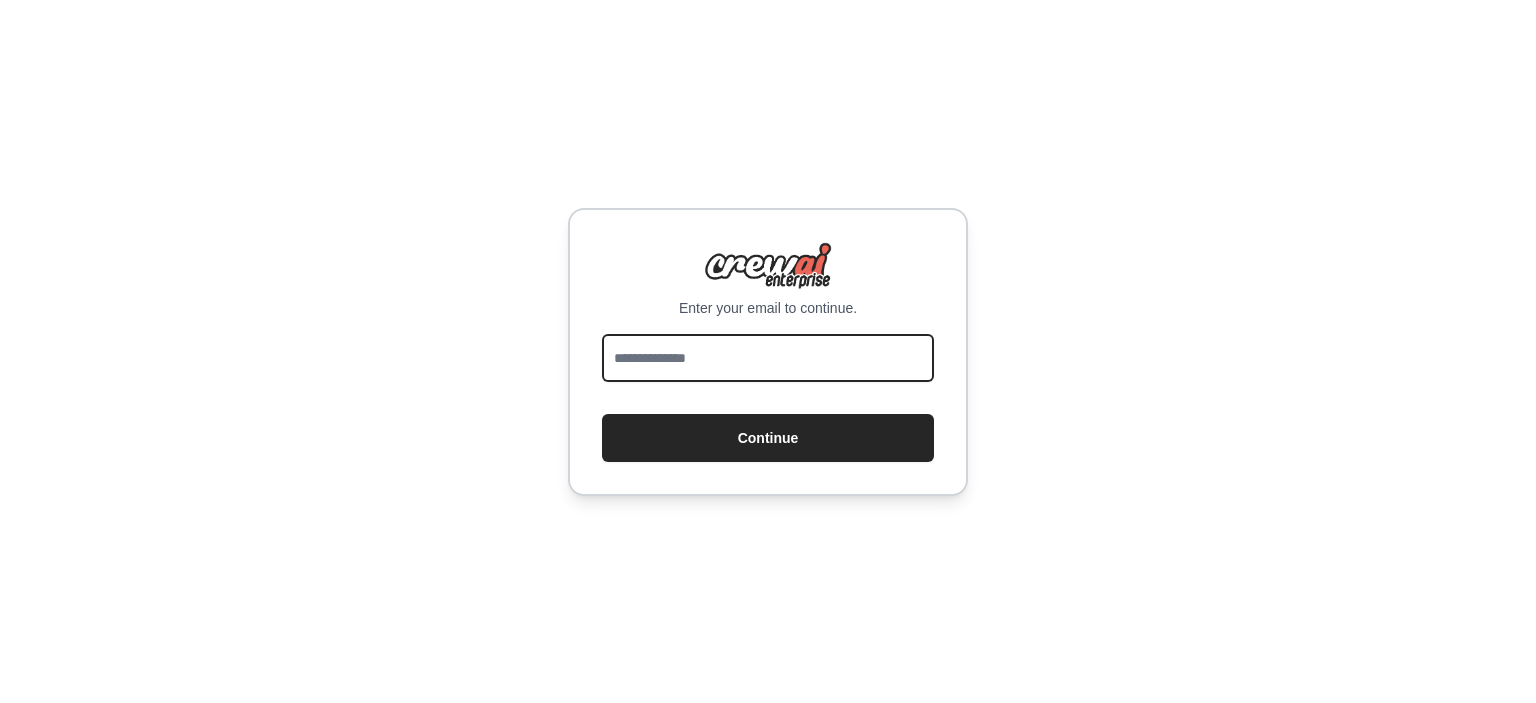 click at bounding box center [768, 358] 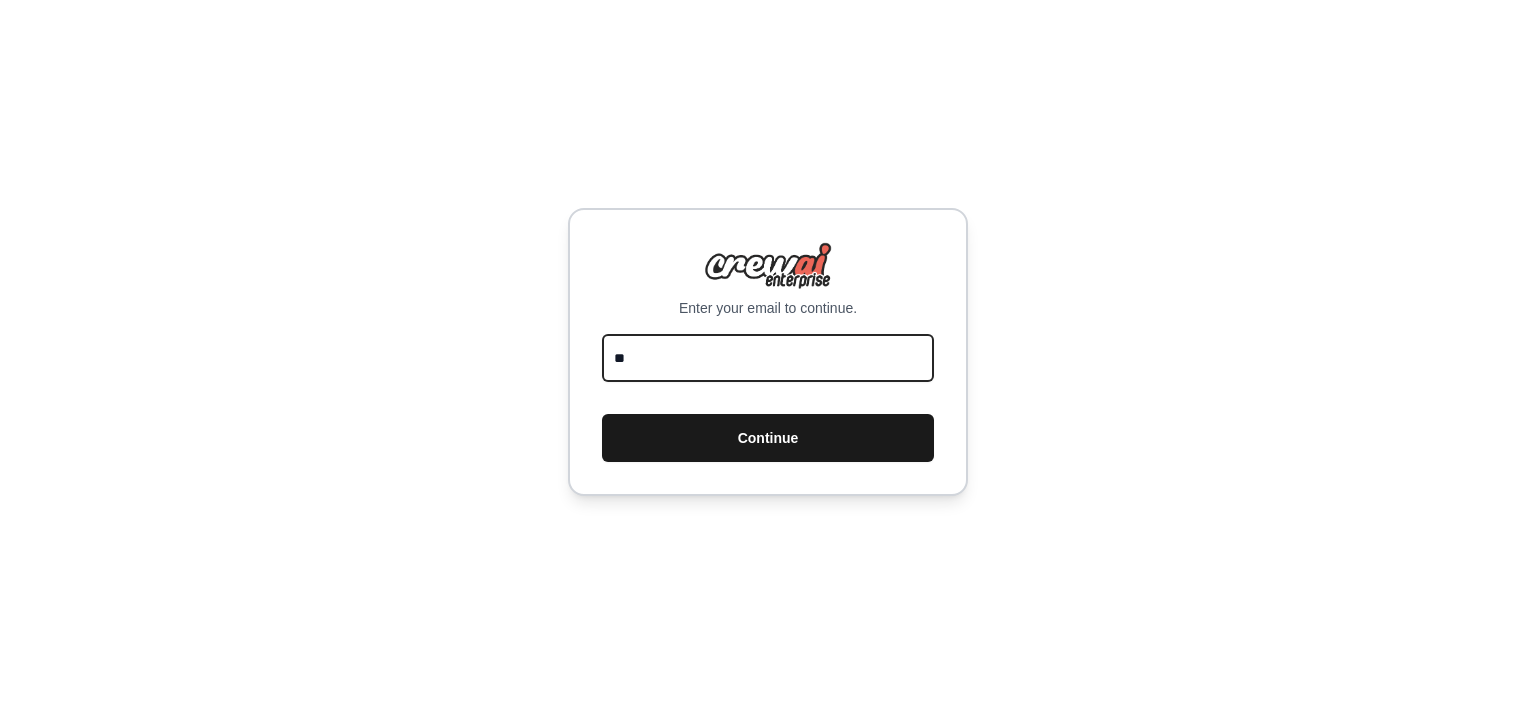 type on "**********" 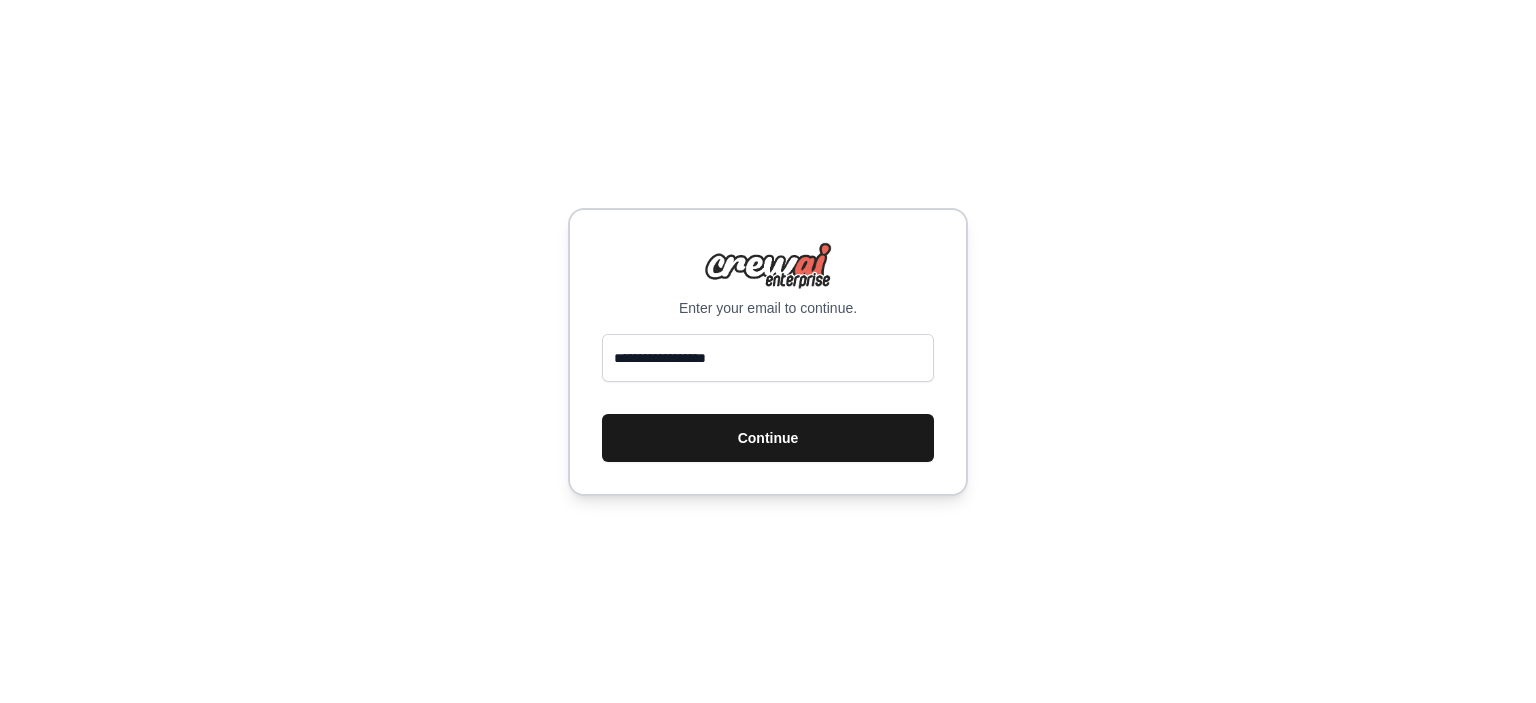 click on "Continue" at bounding box center [768, 438] 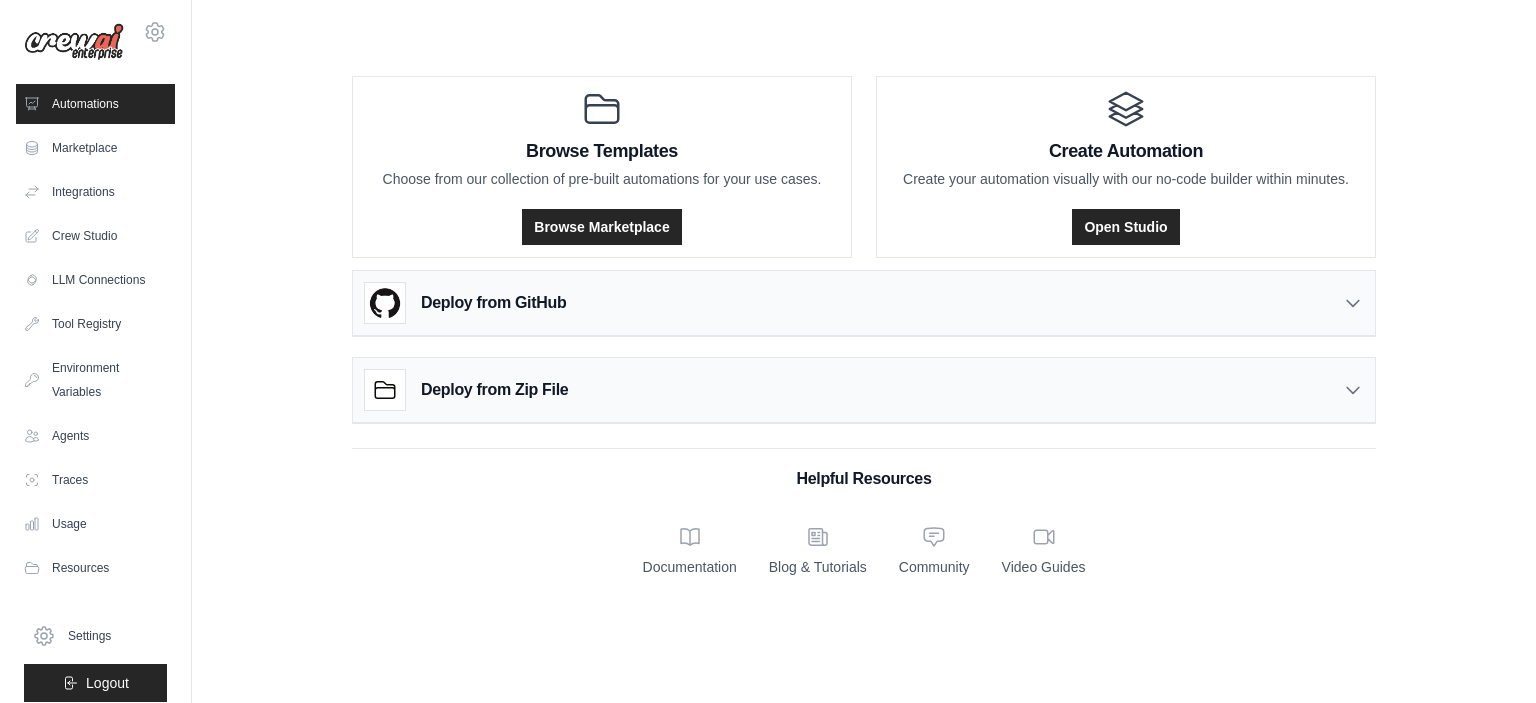 scroll, scrollTop: 0, scrollLeft: 0, axis: both 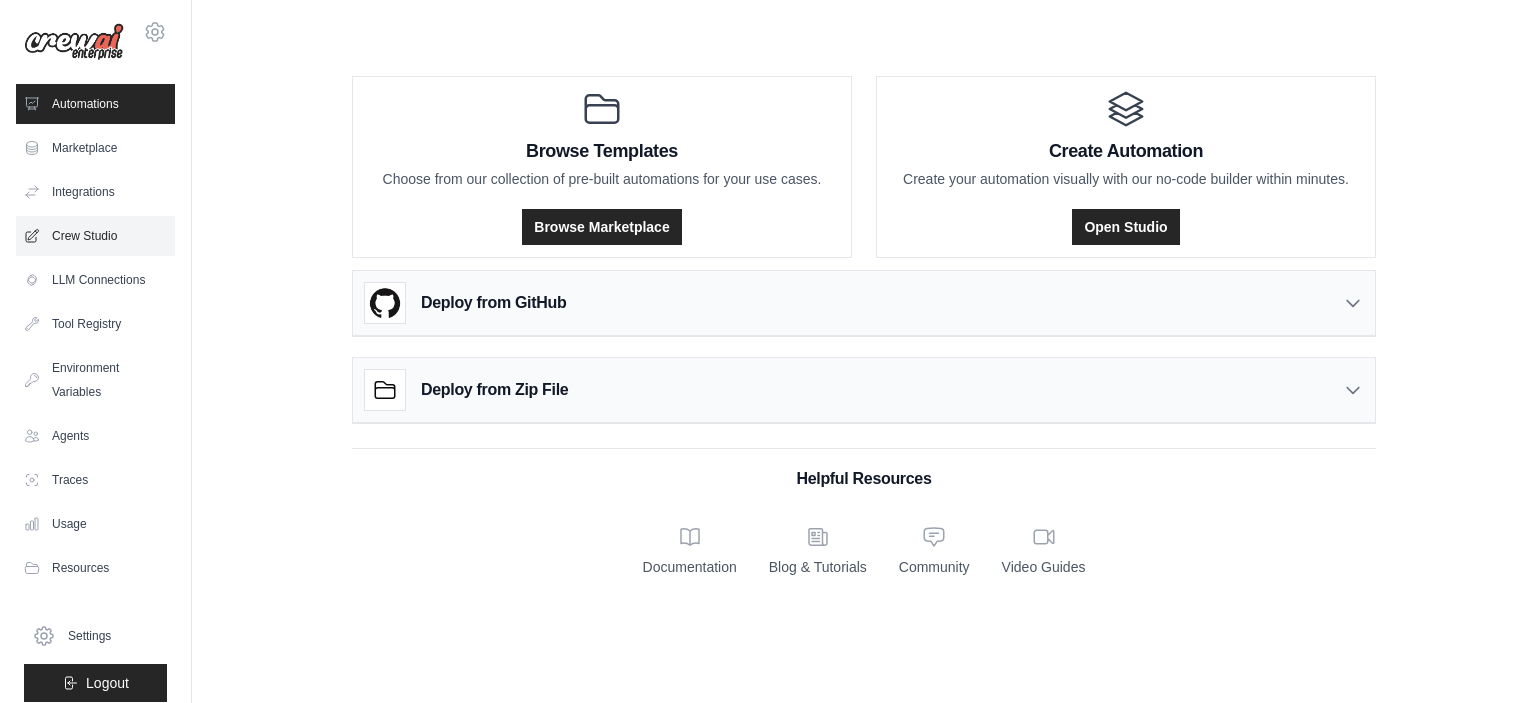 click on "Crew Studio" at bounding box center [95, 236] 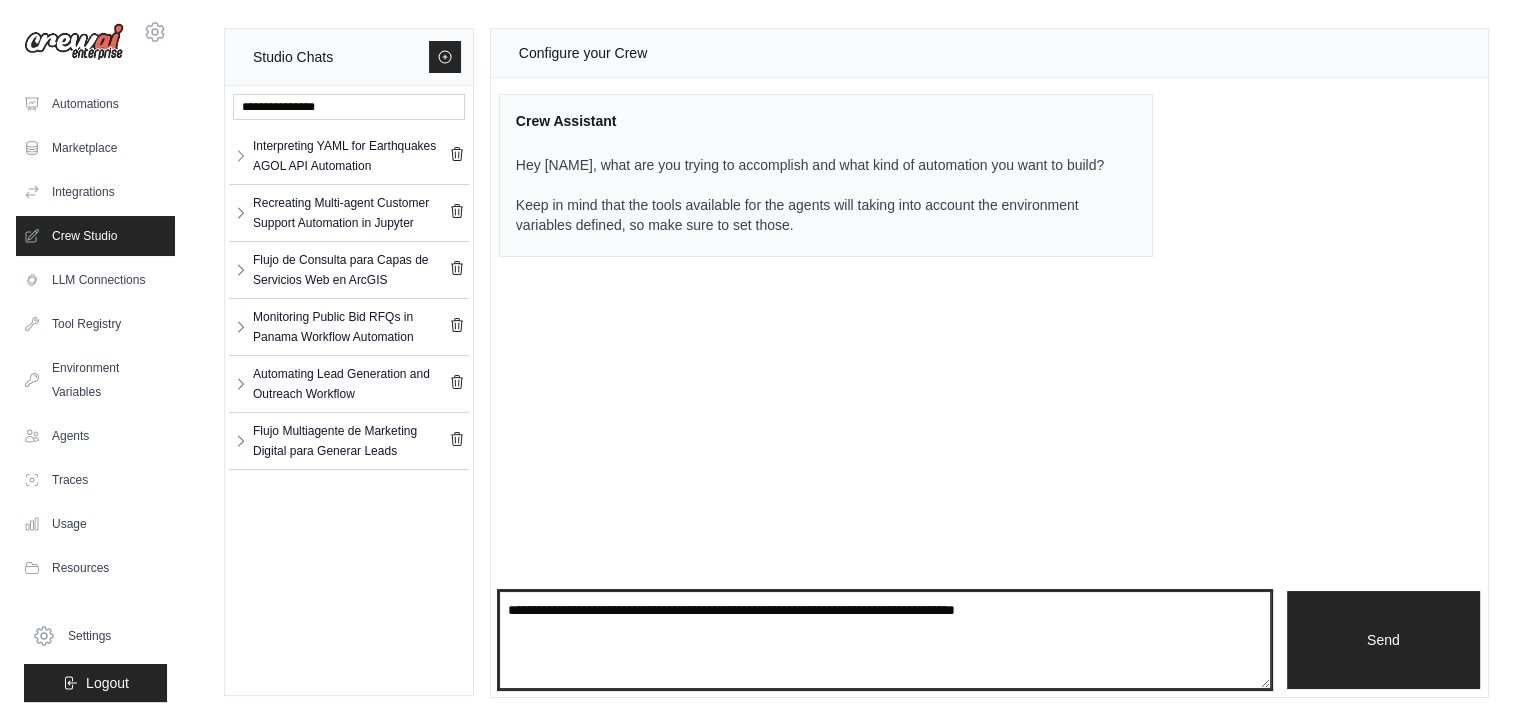 click at bounding box center [885, 640] 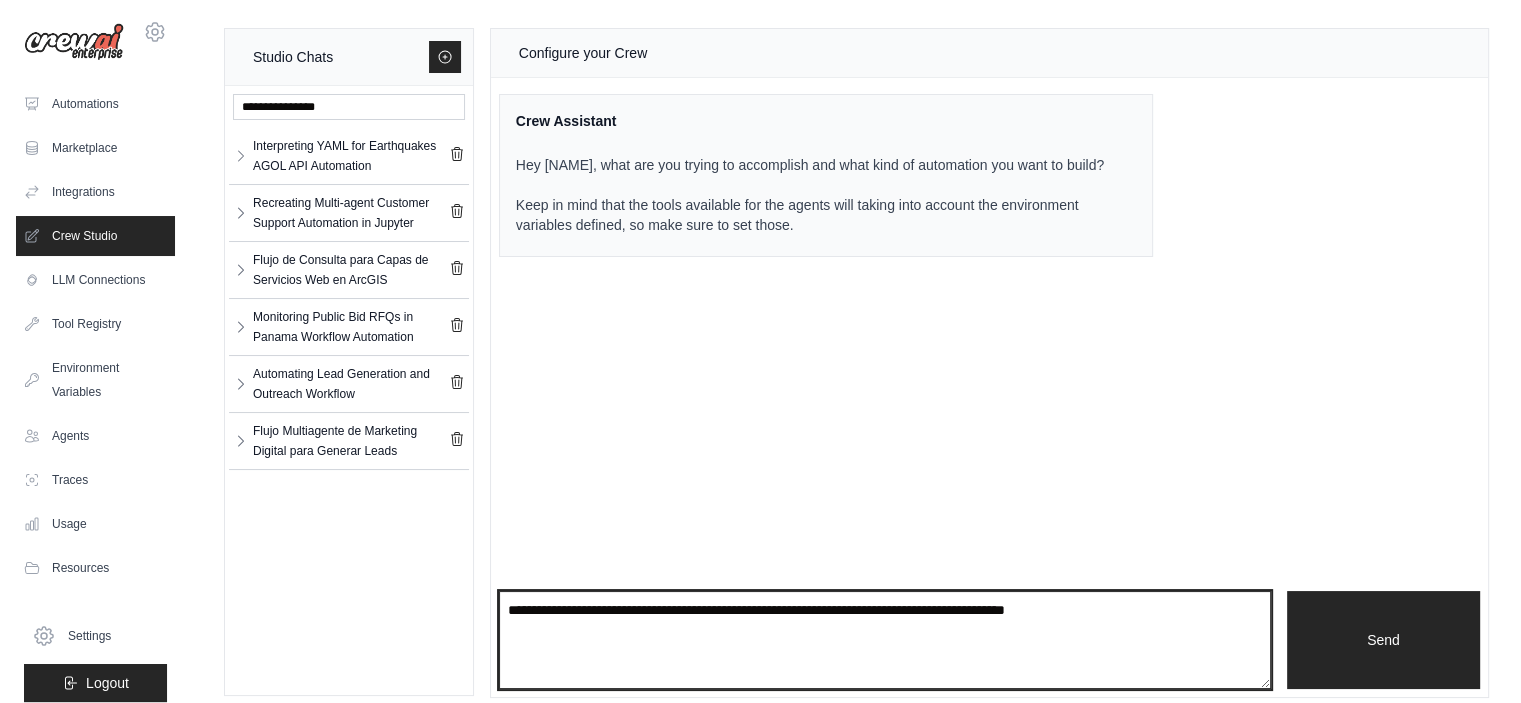 type on "**********" 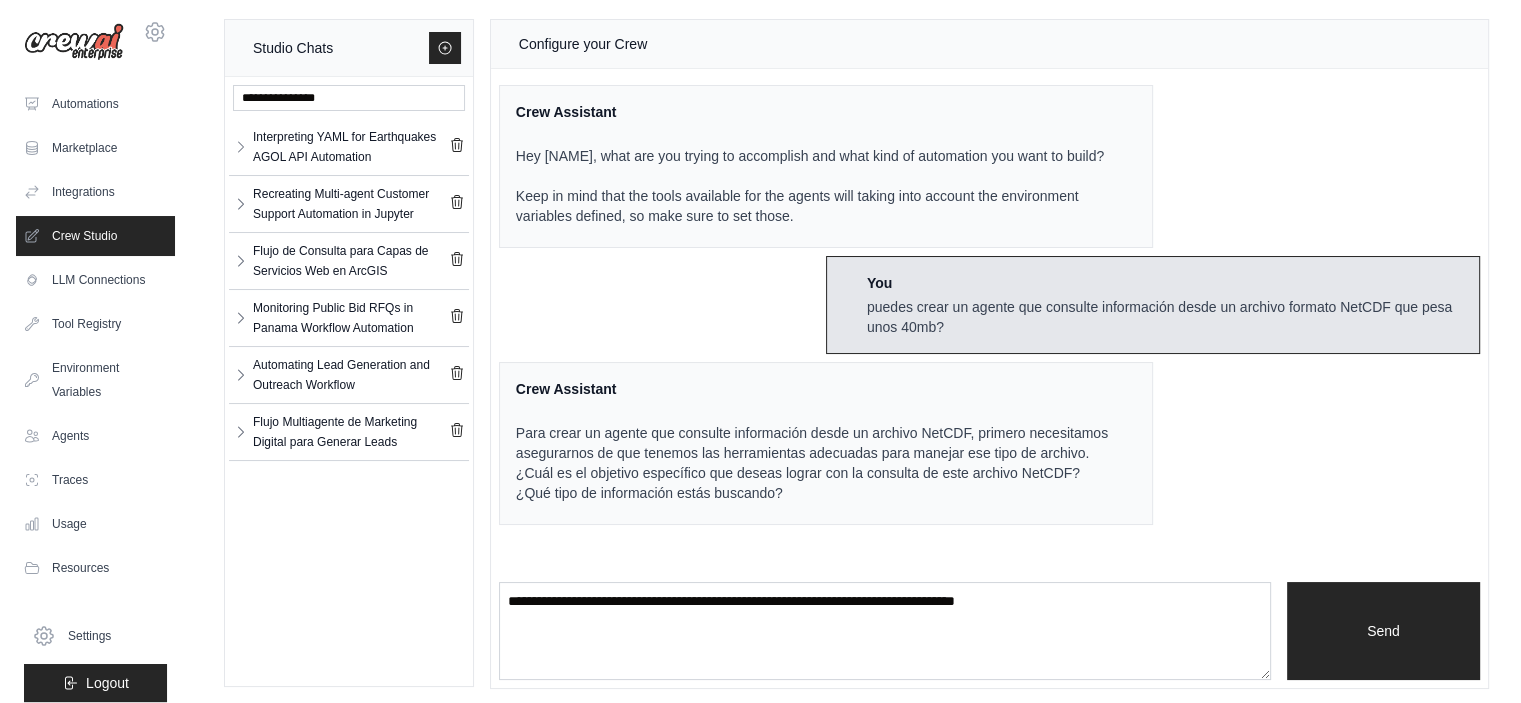 scroll, scrollTop: 14, scrollLeft: 0, axis: vertical 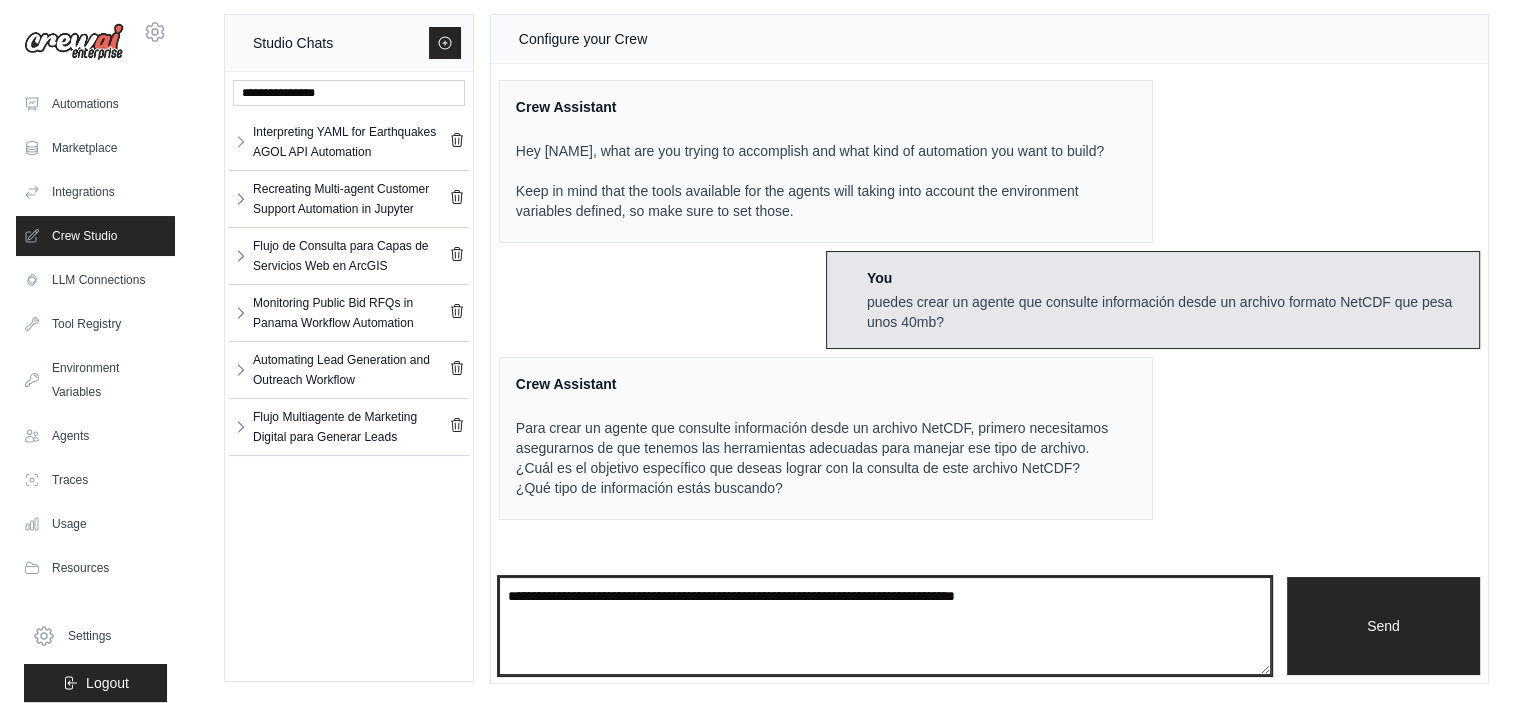 click at bounding box center (885, 626) 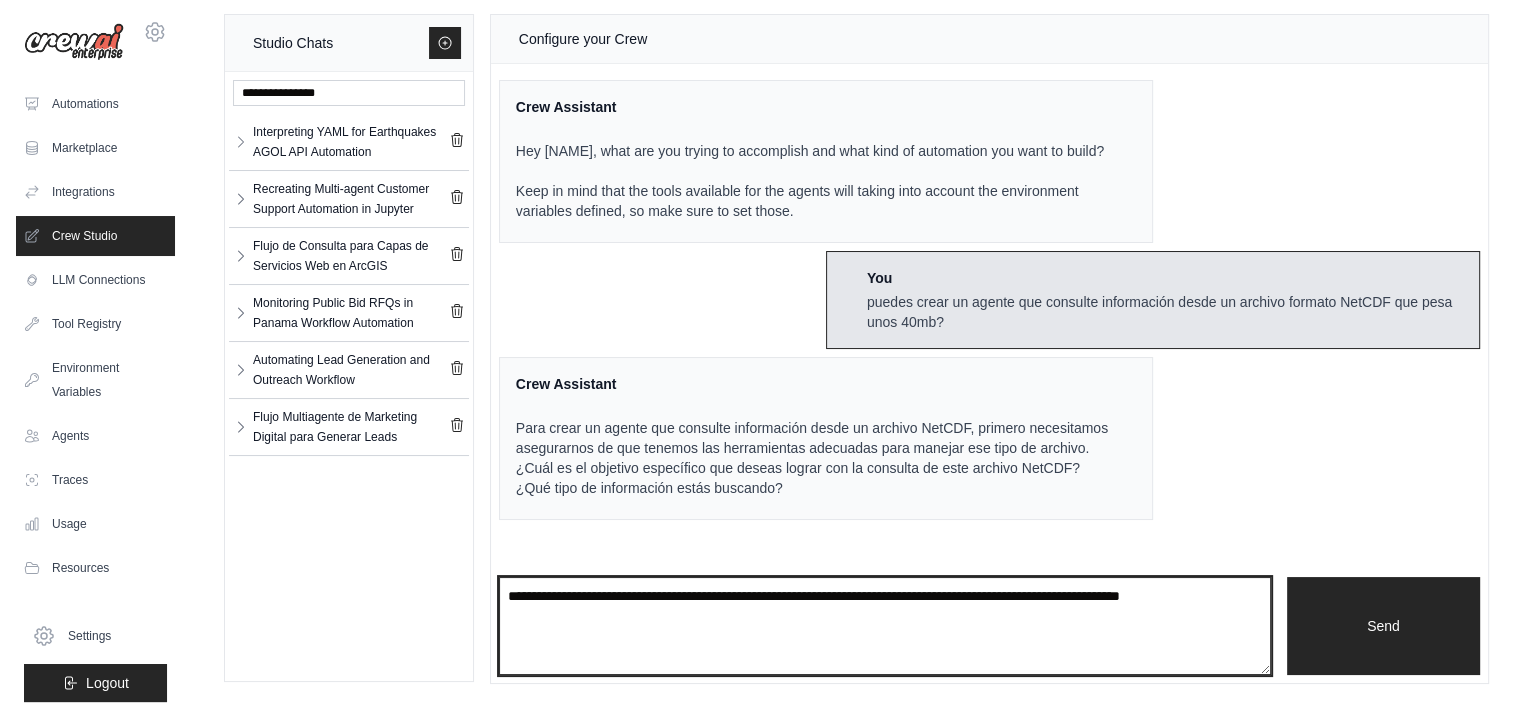 type on "**********" 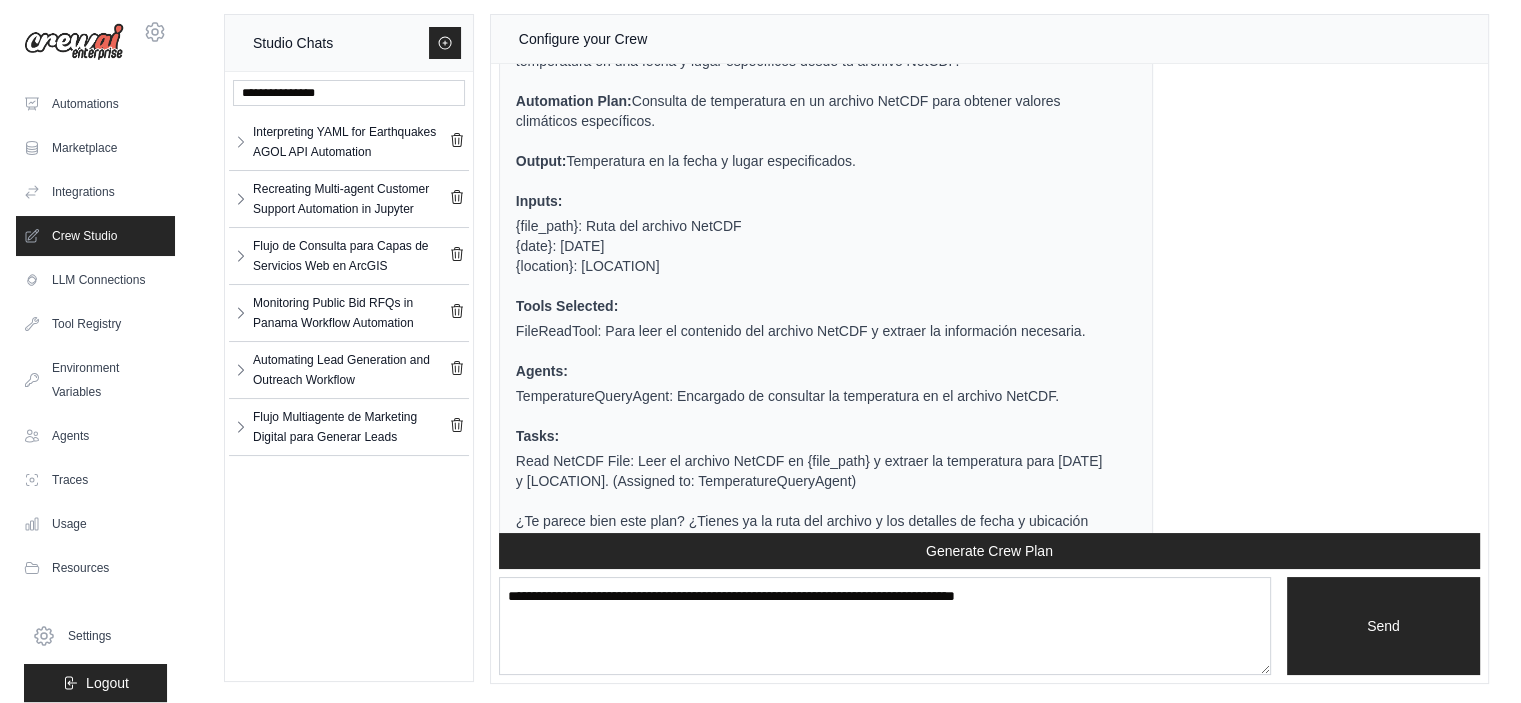 scroll, scrollTop: 737, scrollLeft: 0, axis: vertical 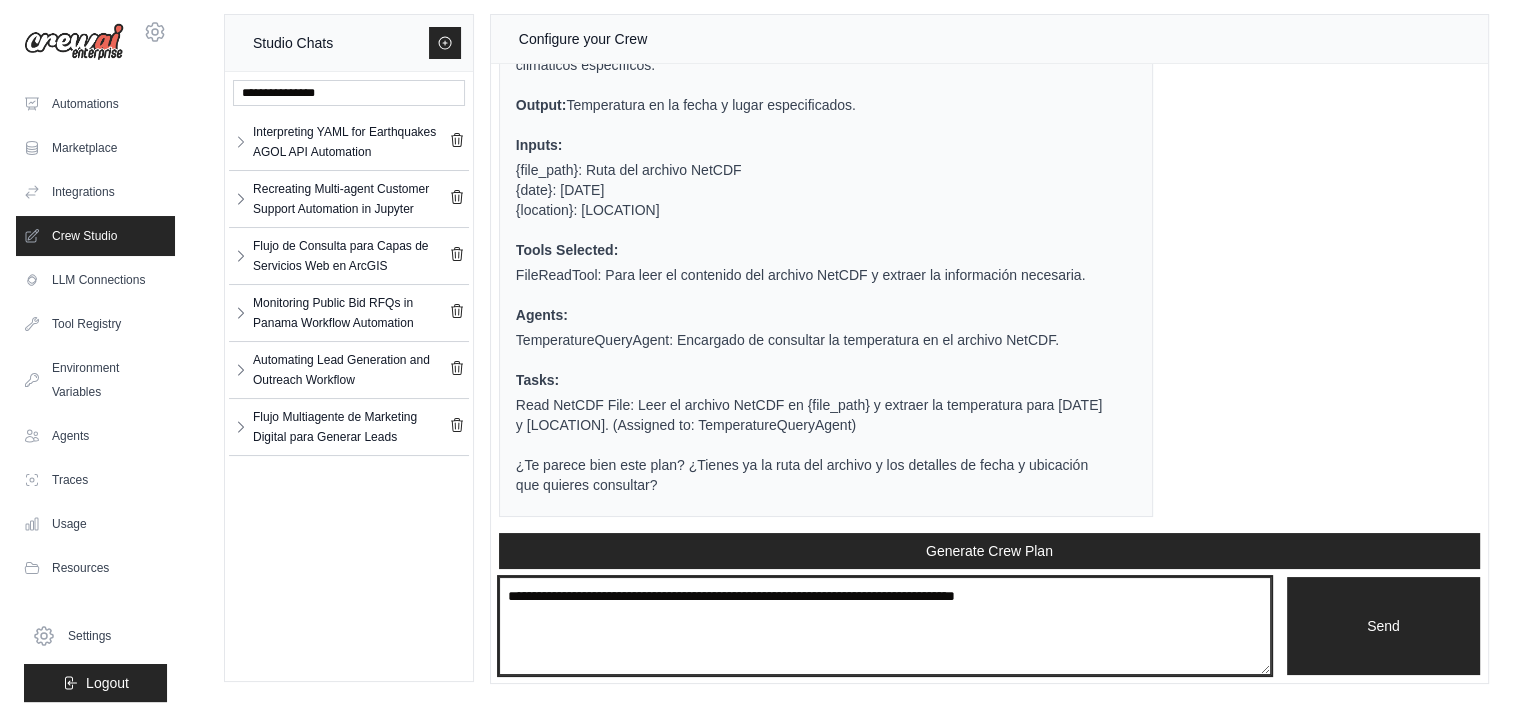 click at bounding box center (885, 626) 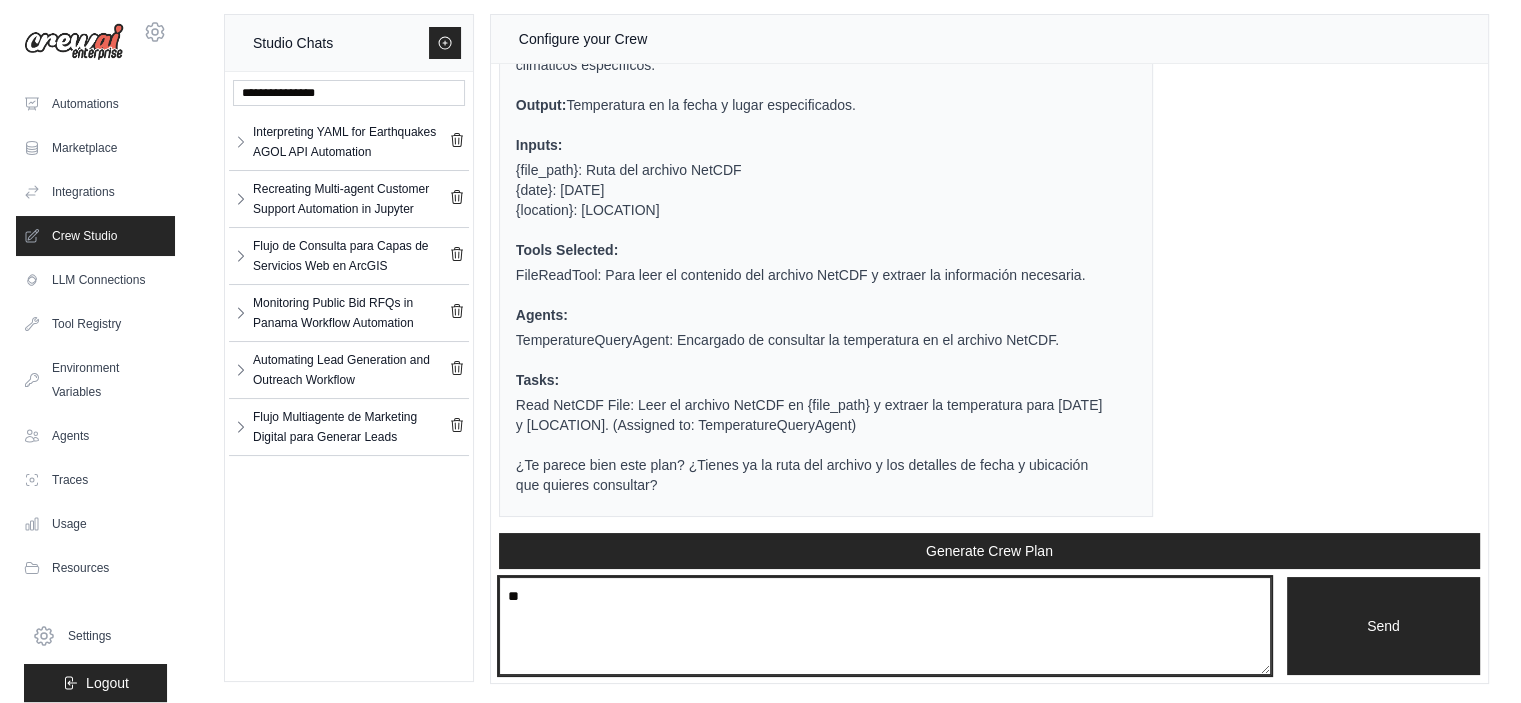 type on "*" 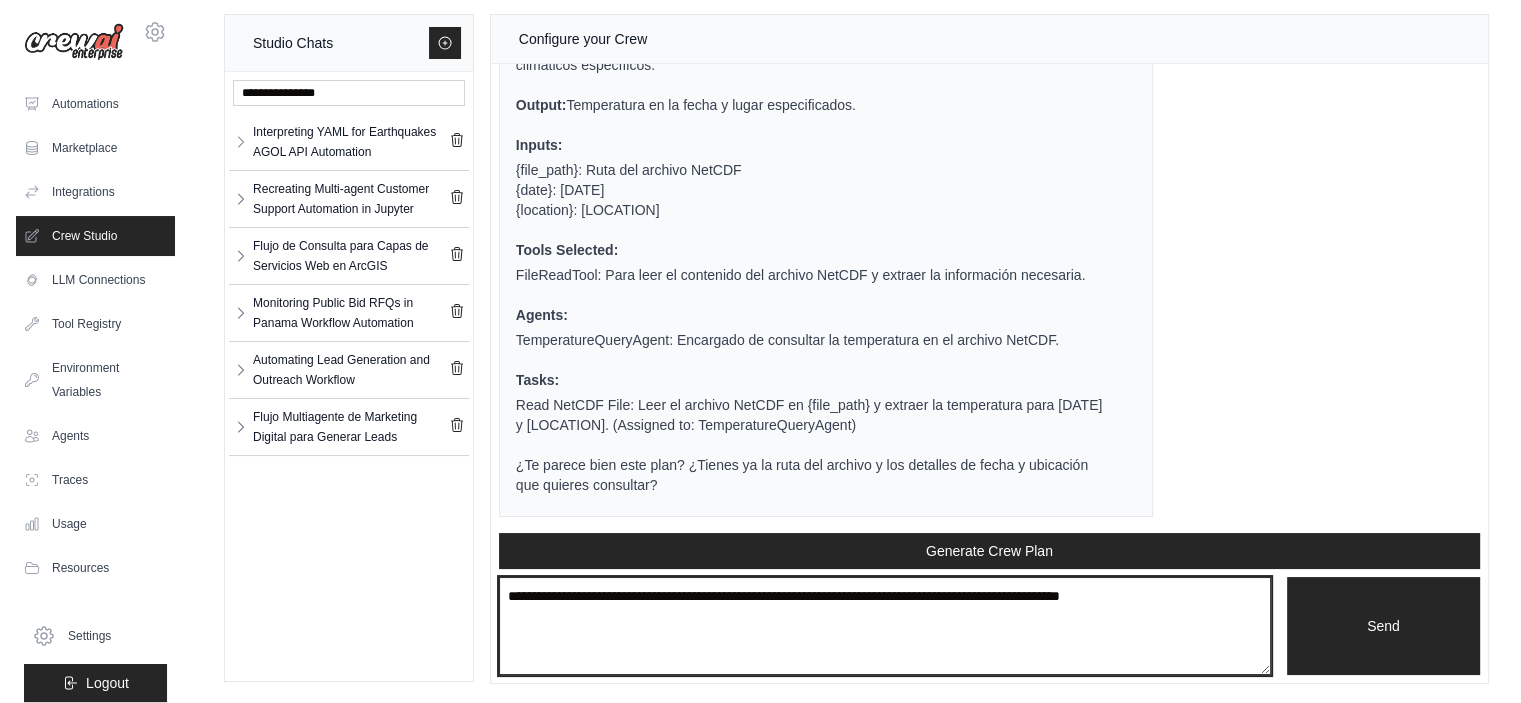 type on "**********" 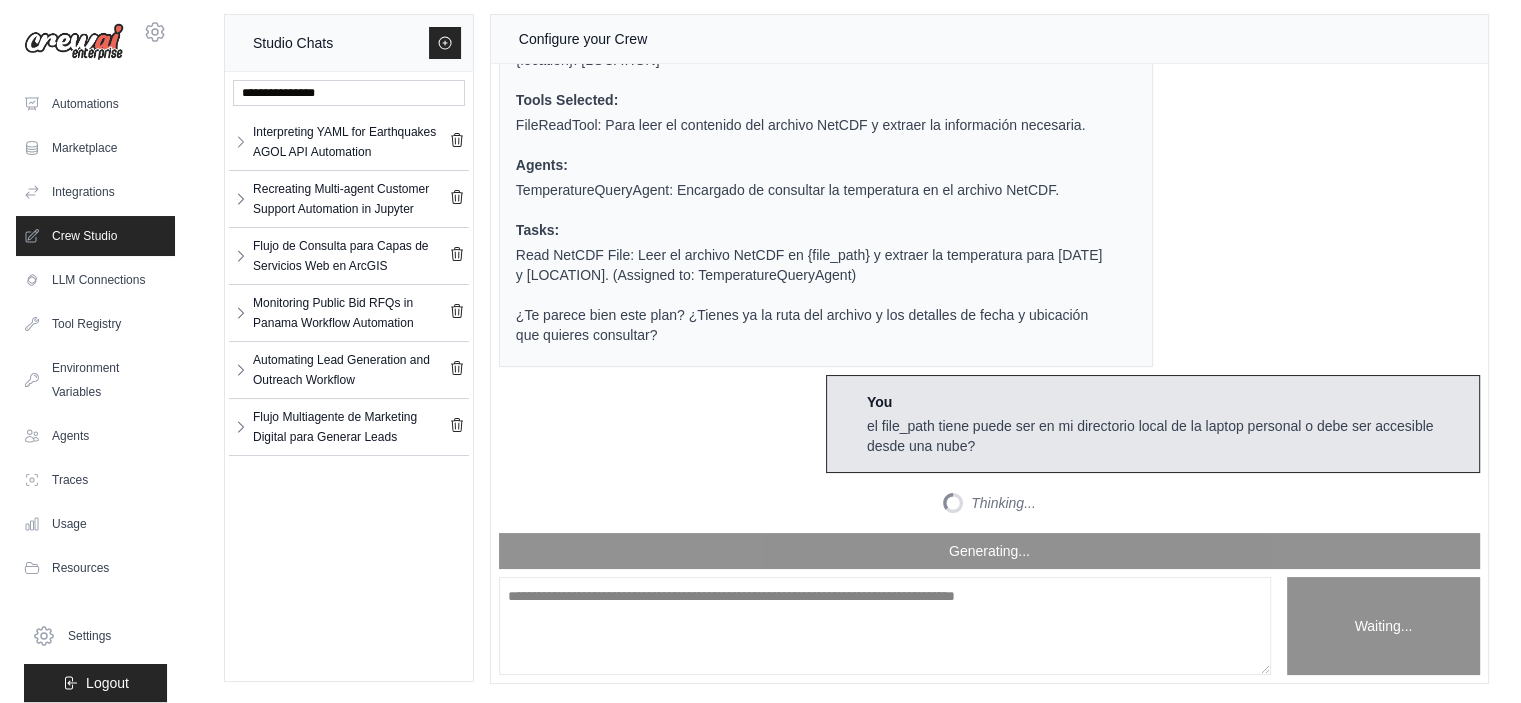 scroll, scrollTop: 1033, scrollLeft: 0, axis: vertical 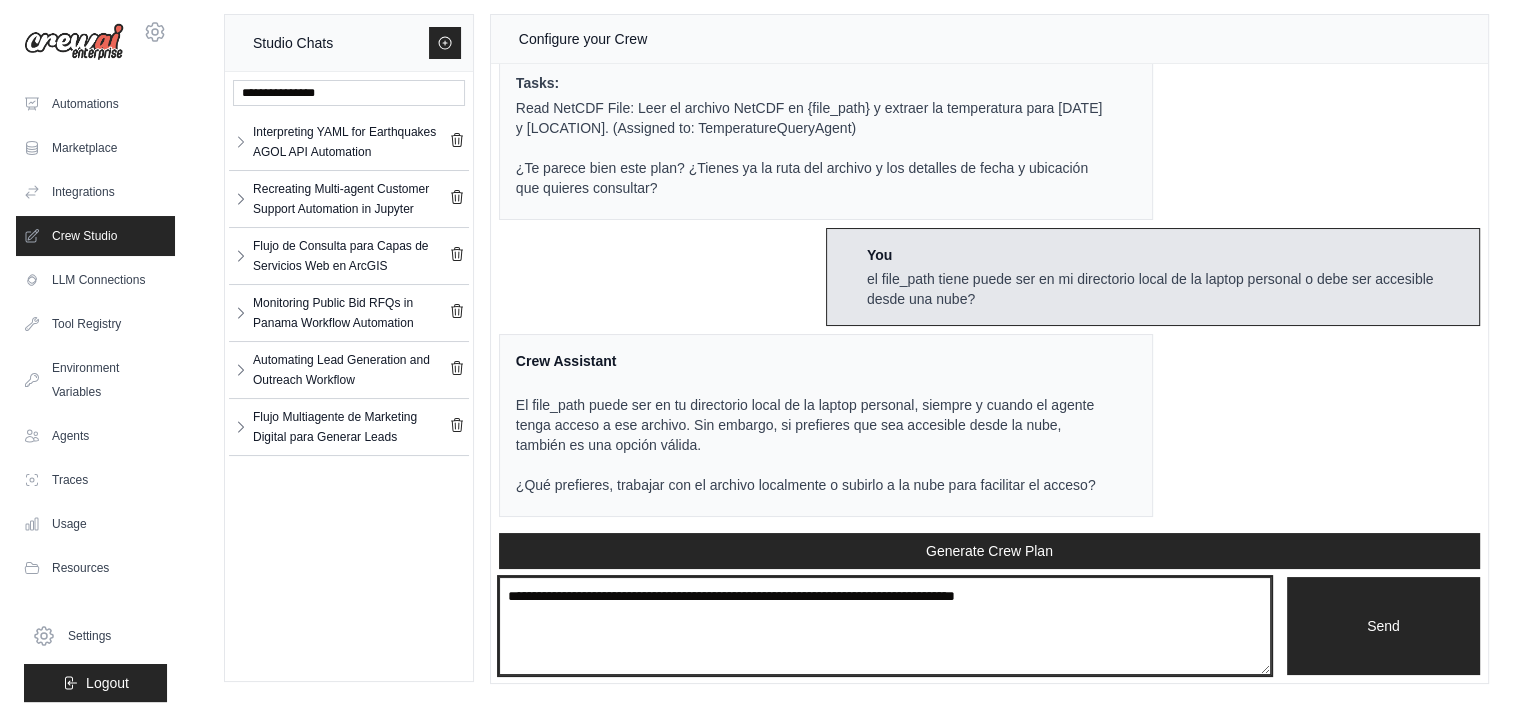 click at bounding box center [885, 626] 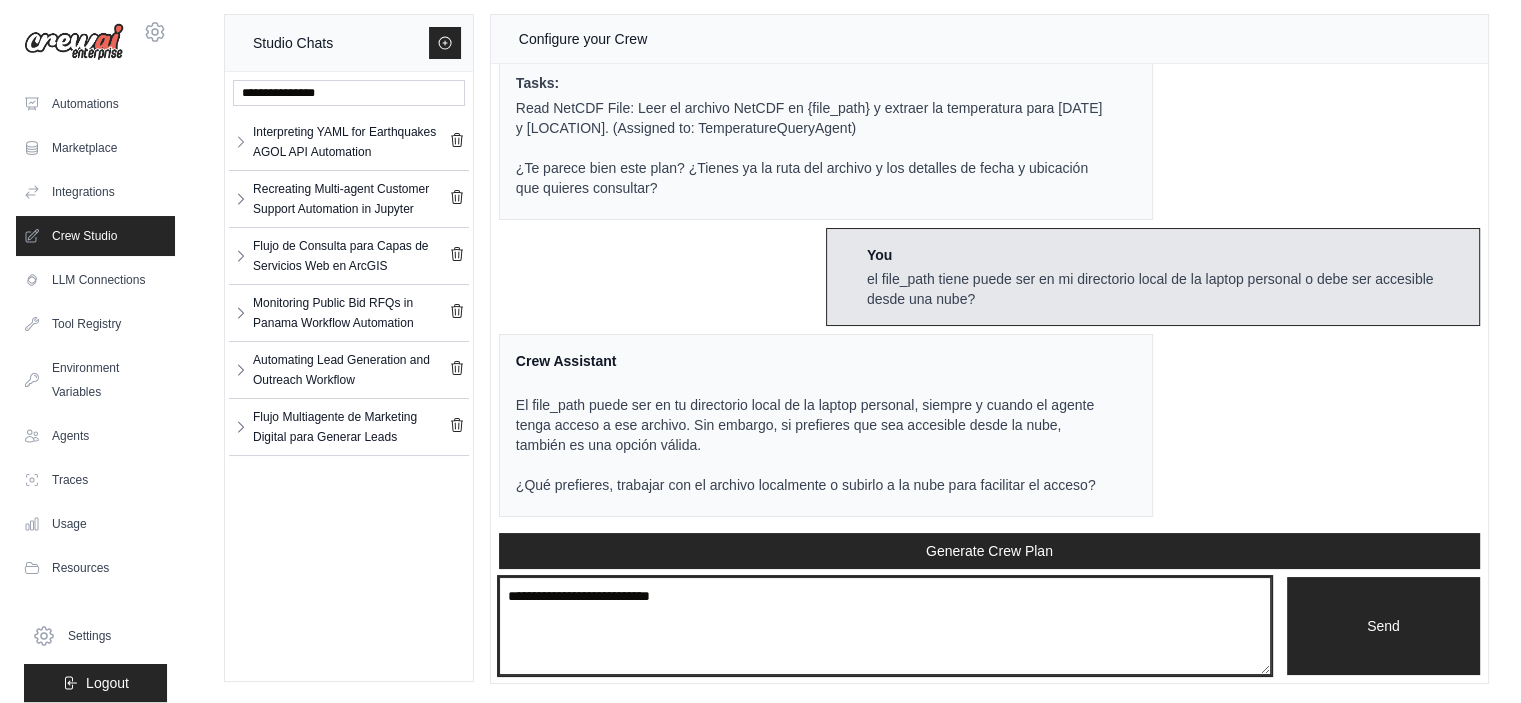 type on "**********" 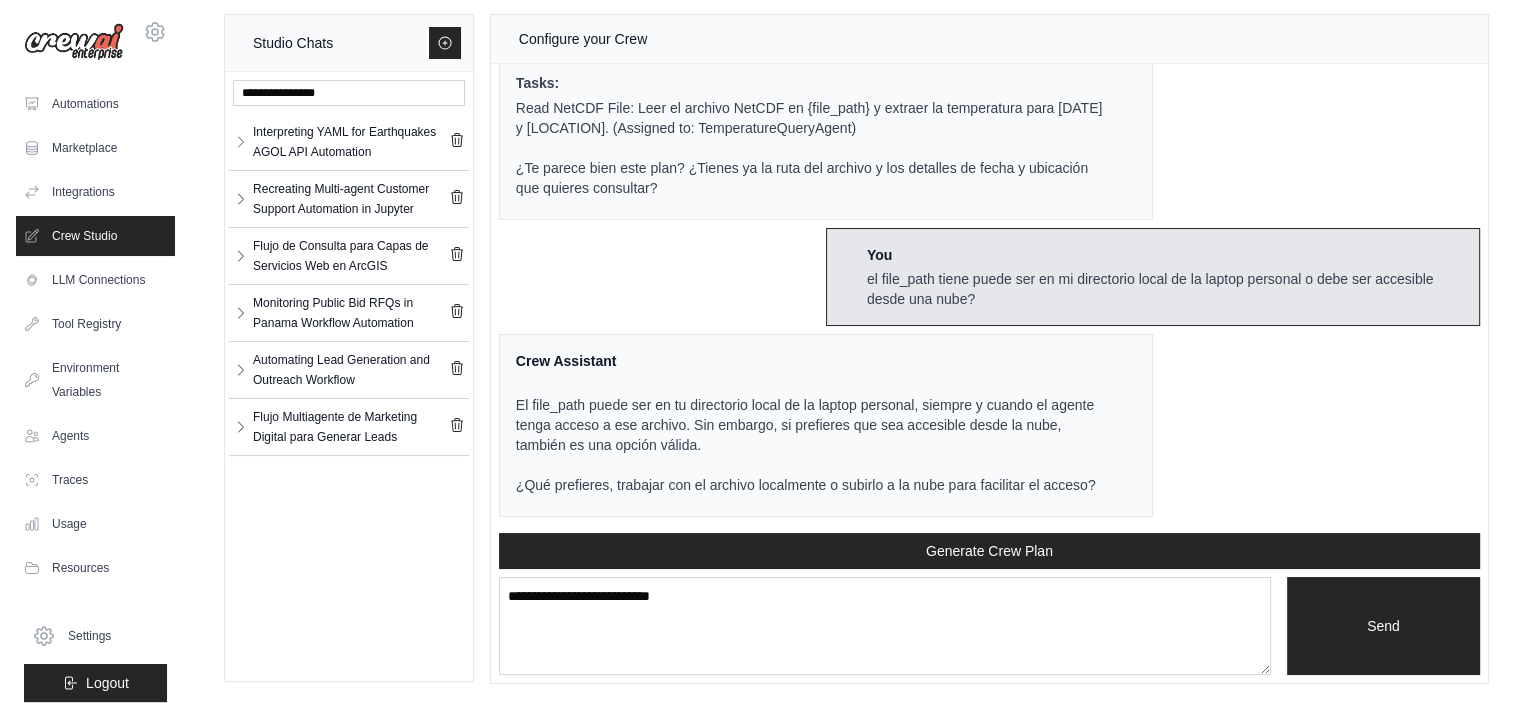 type 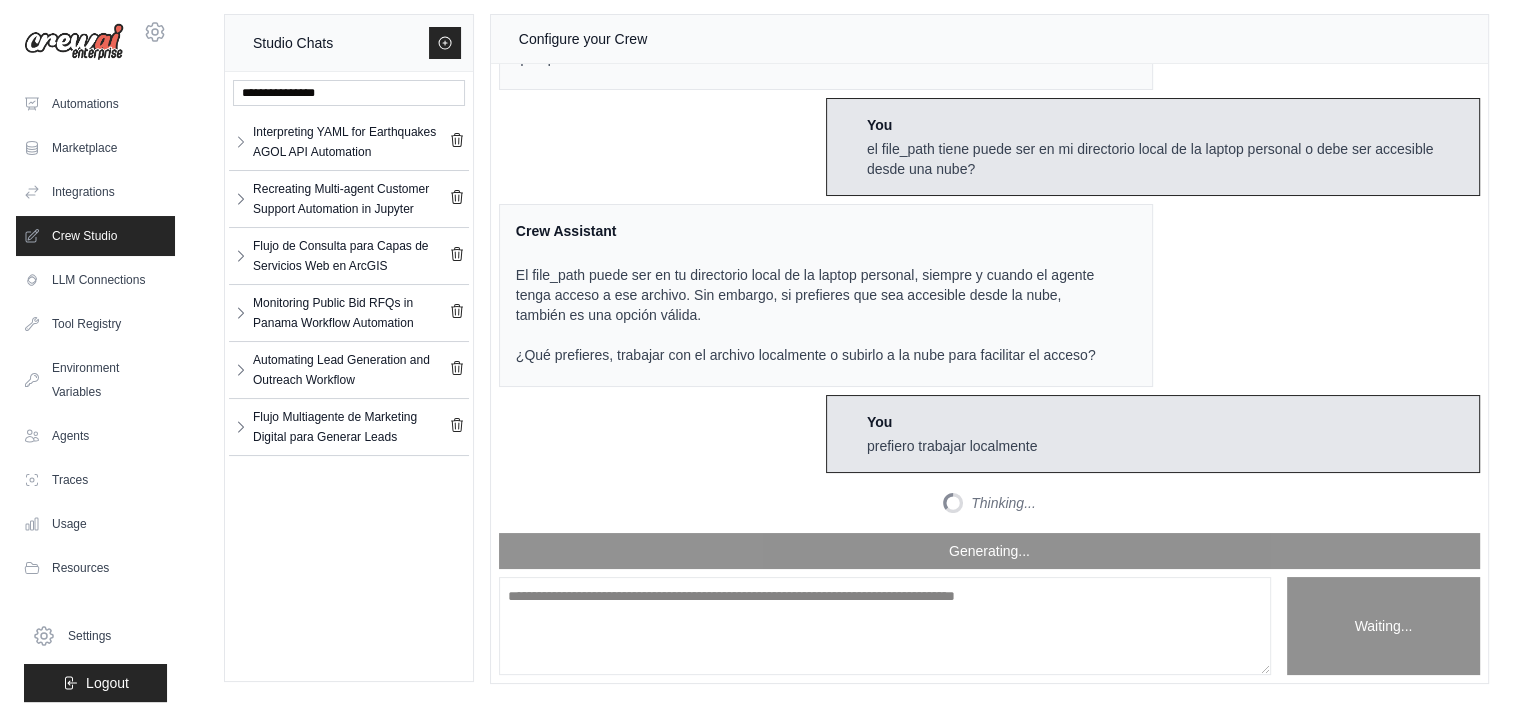 scroll, scrollTop: 1749, scrollLeft: 0, axis: vertical 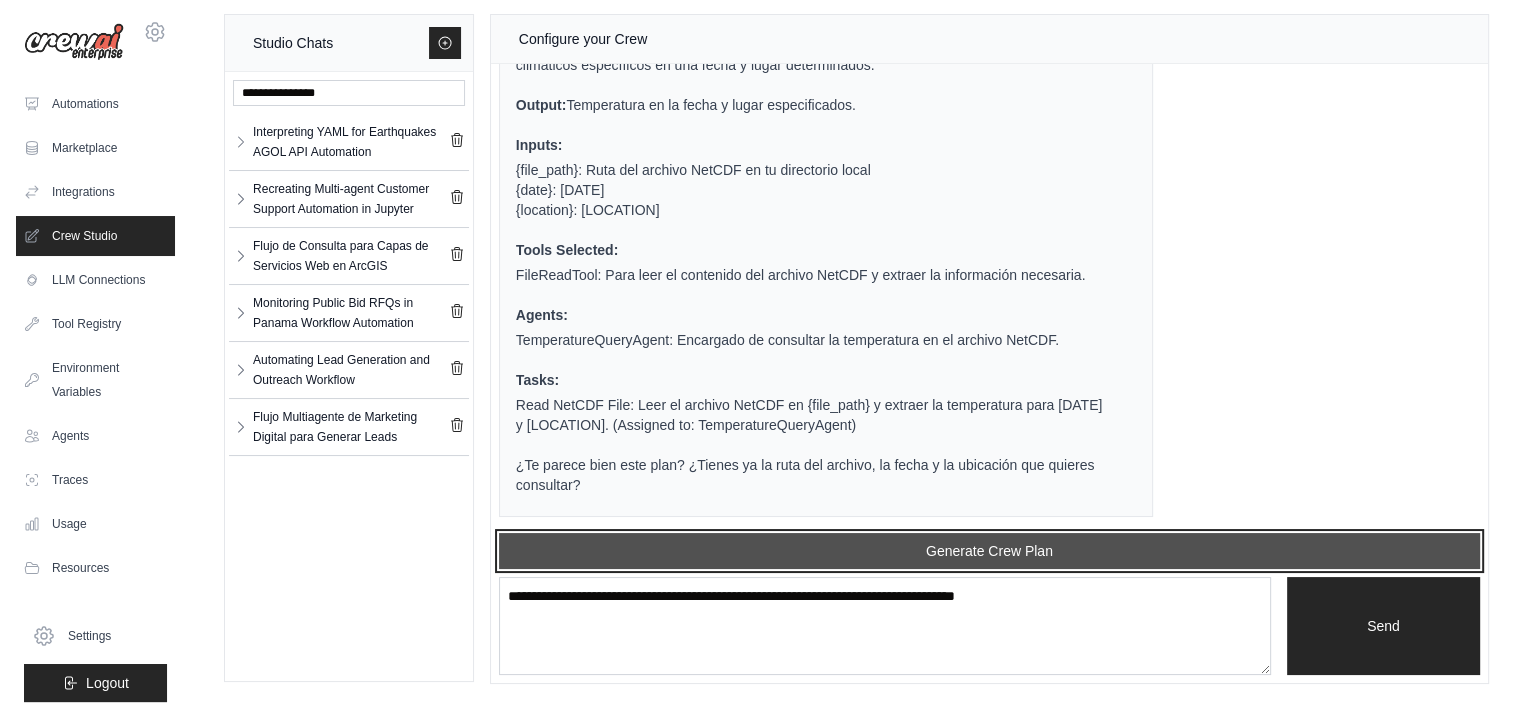 click on "Generate Crew Plan" at bounding box center [989, 551] 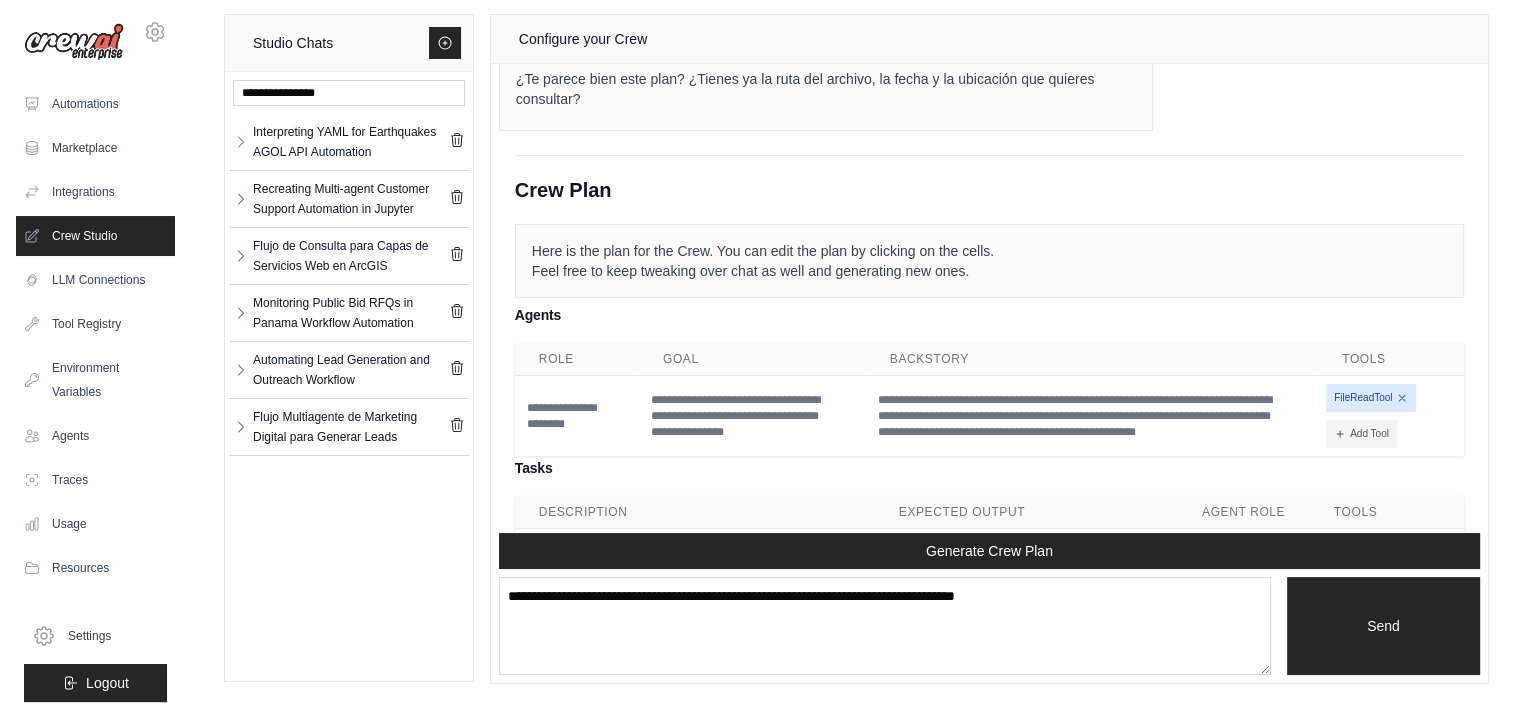 scroll, scrollTop: 2295, scrollLeft: 0, axis: vertical 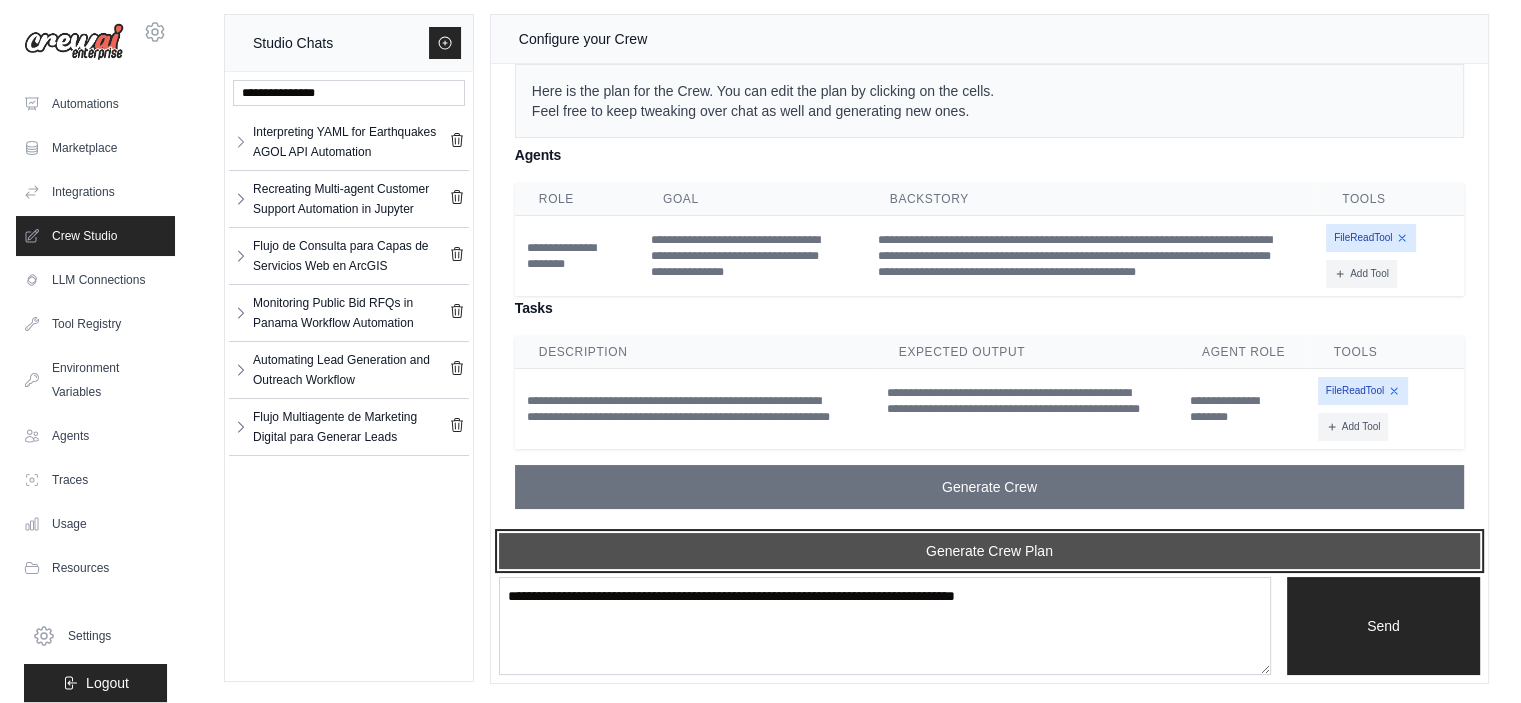 click on "Generate Crew Plan" at bounding box center [989, 551] 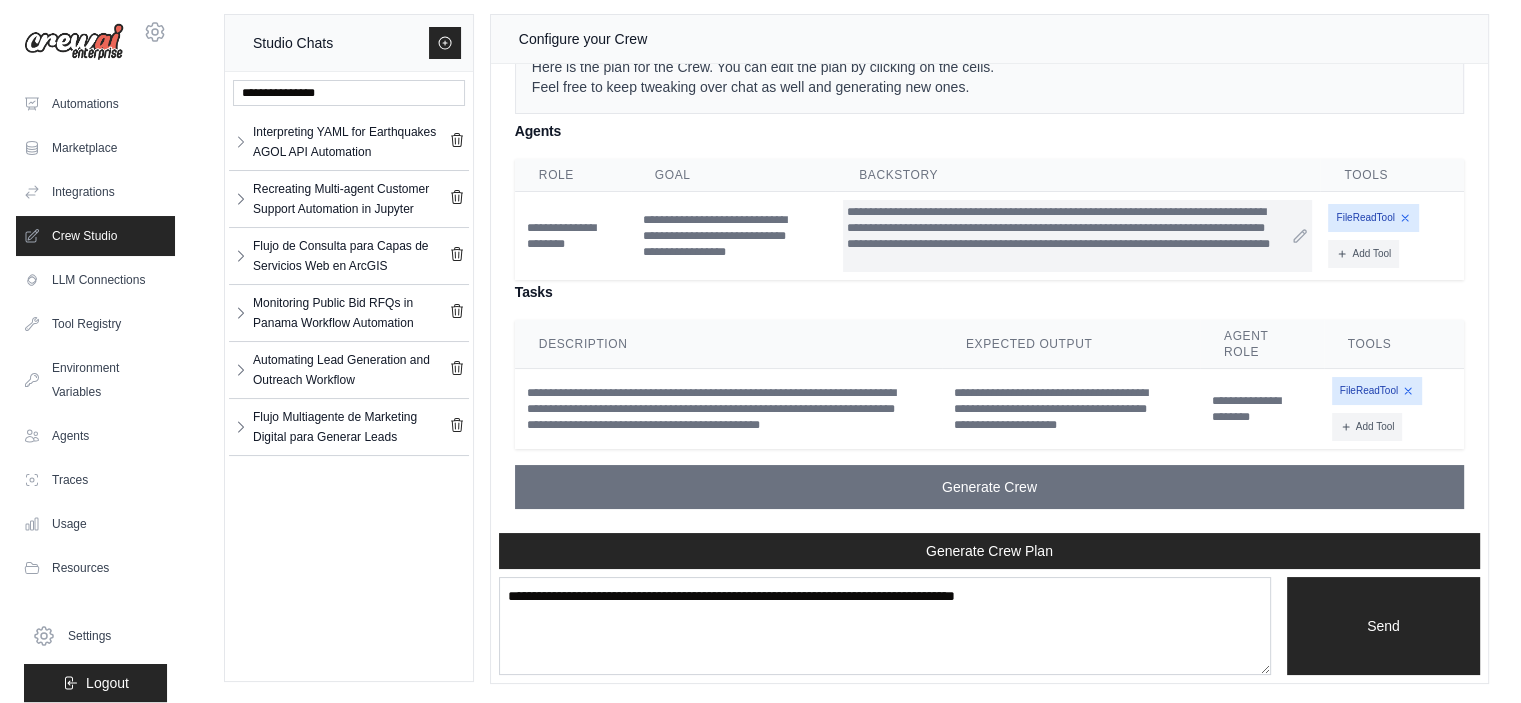 scroll, scrollTop: 2864, scrollLeft: 0, axis: vertical 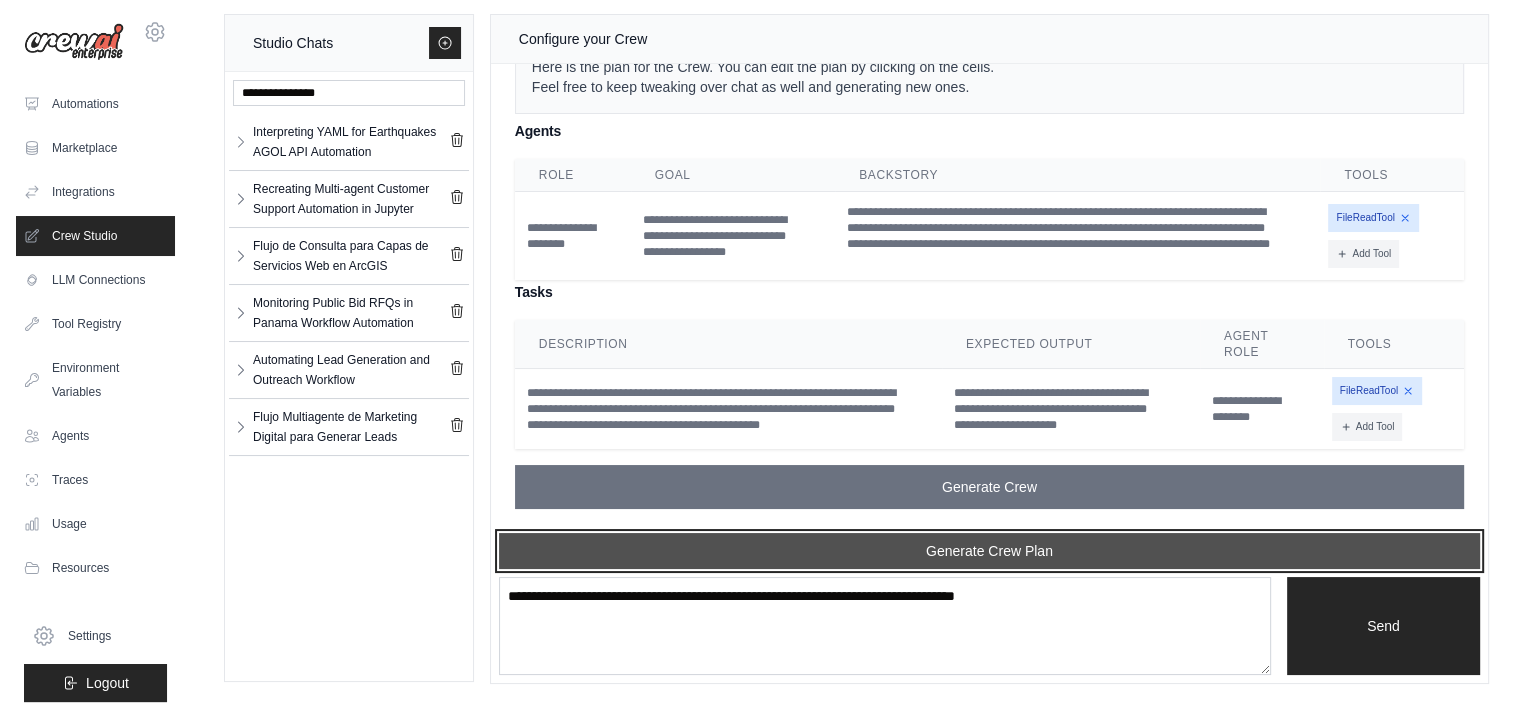 click on "Generate Crew Plan" at bounding box center (989, 551) 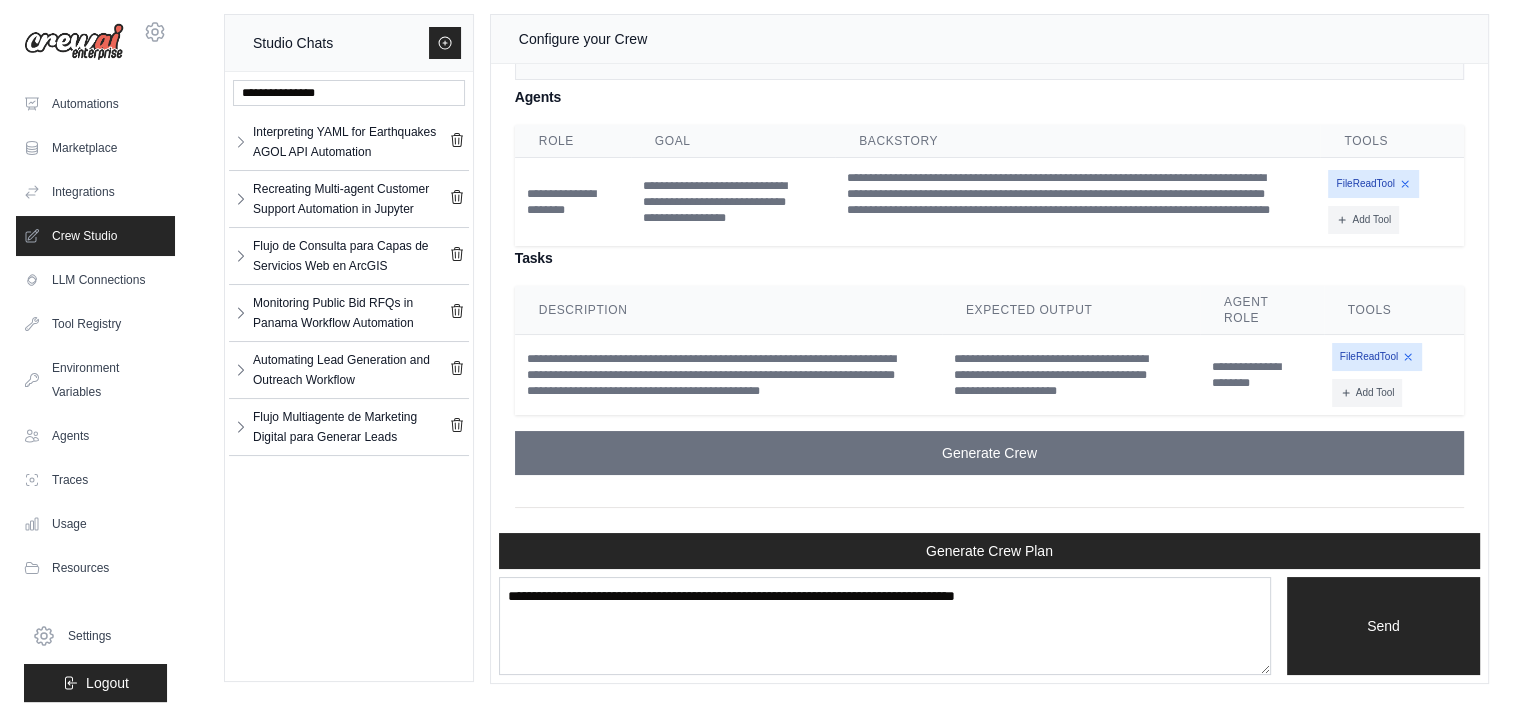 scroll, scrollTop: 3424, scrollLeft: 0, axis: vertical 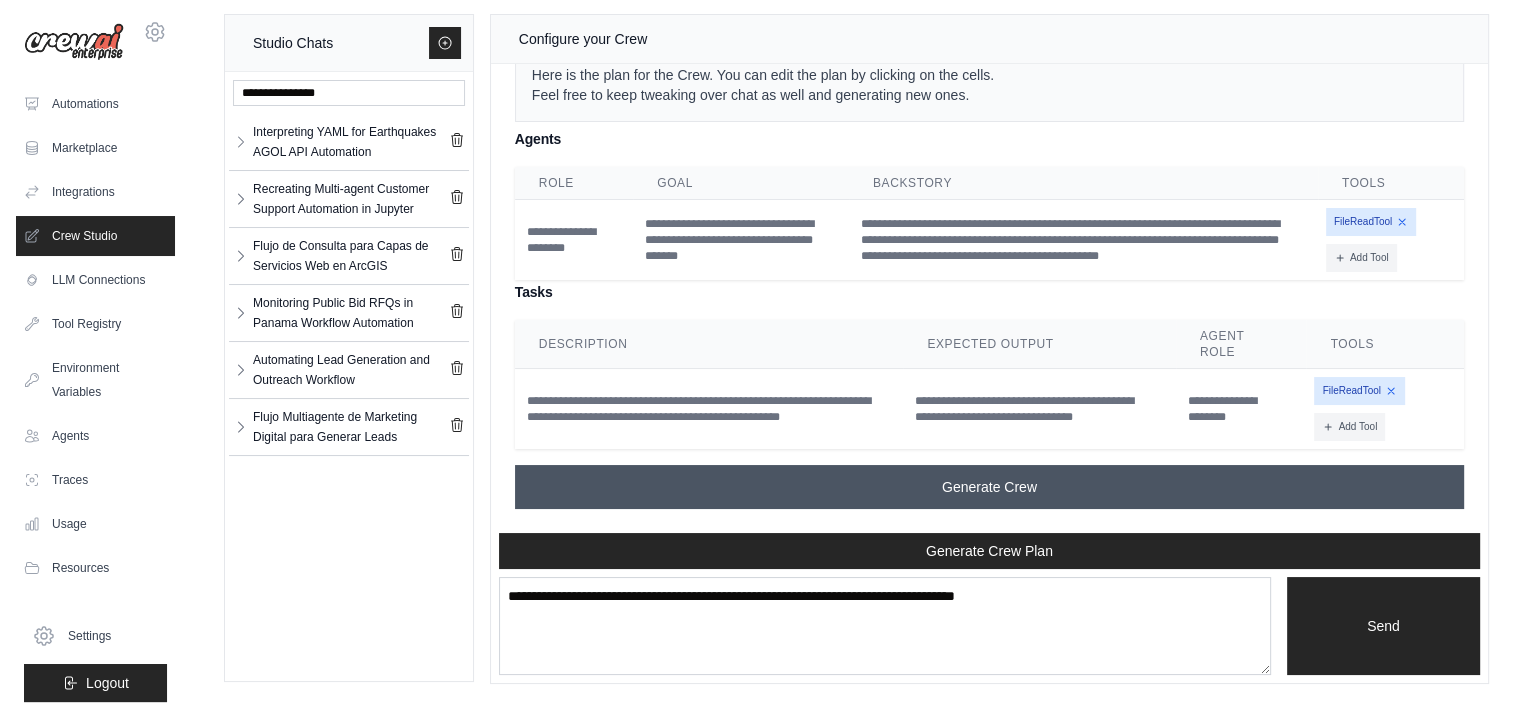 click on "Generate Crew" at bounding box center (989, 487) 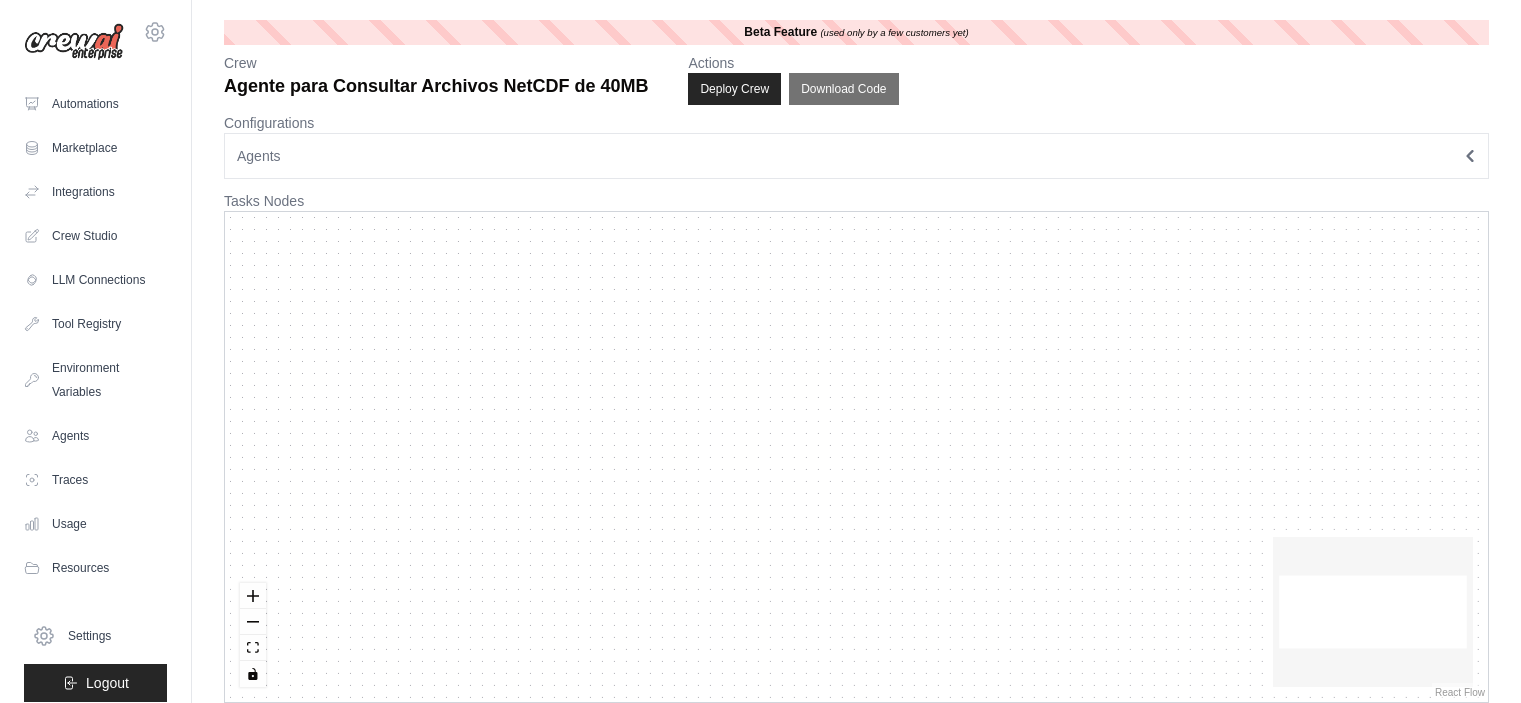scroll, scrollTop: 0, scrollLeft: 0, axis: both 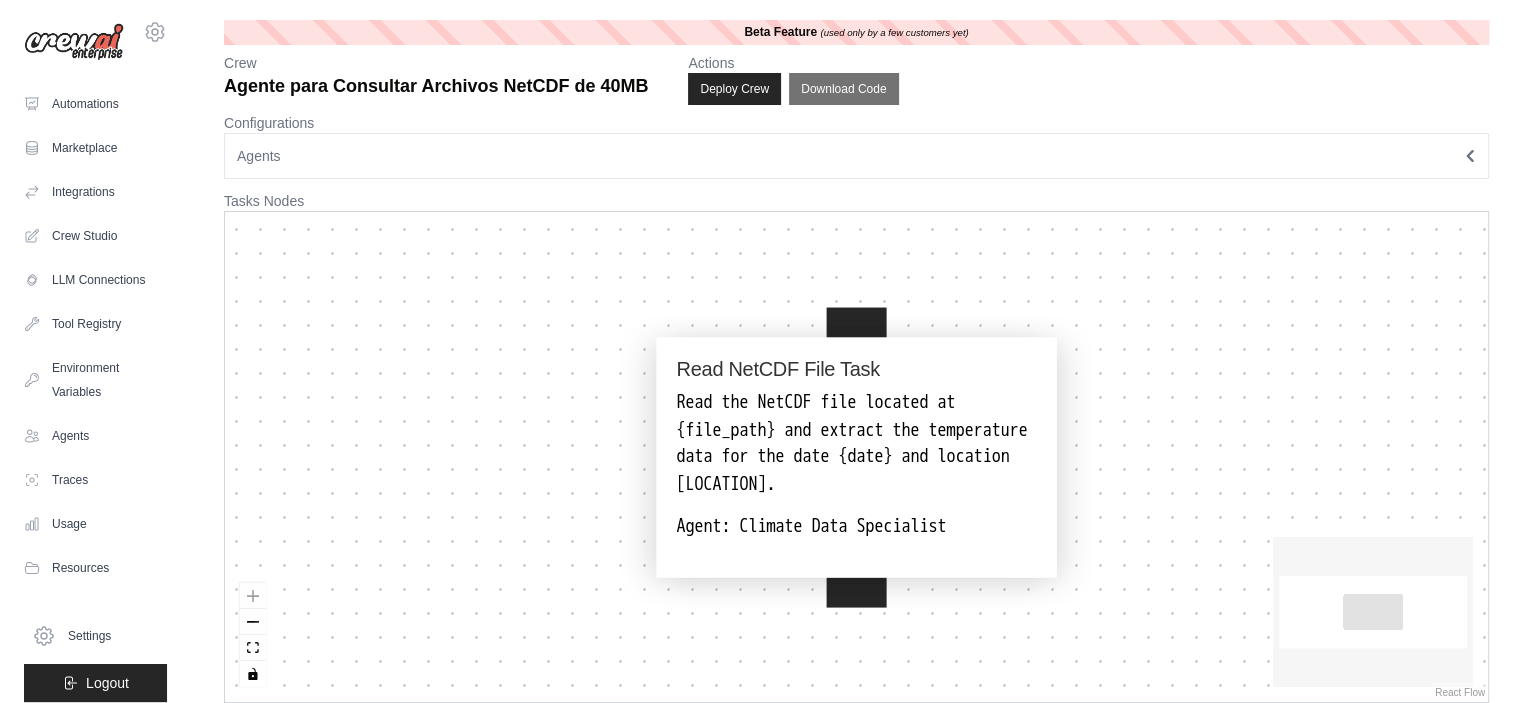 click on "Agents" at bounding box center [856, 156] 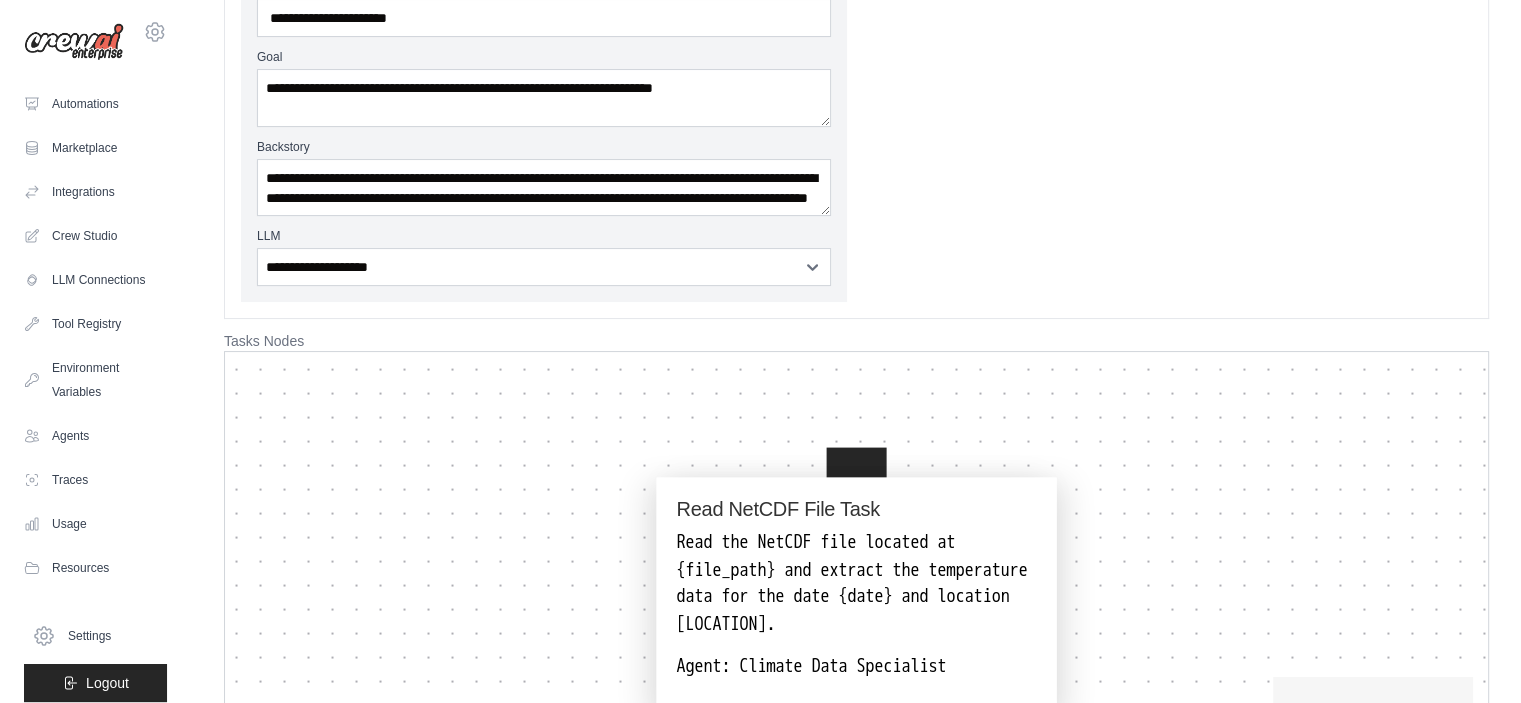 scroll, scrollTop: 300, scrollLeft: 0, axis: vertical 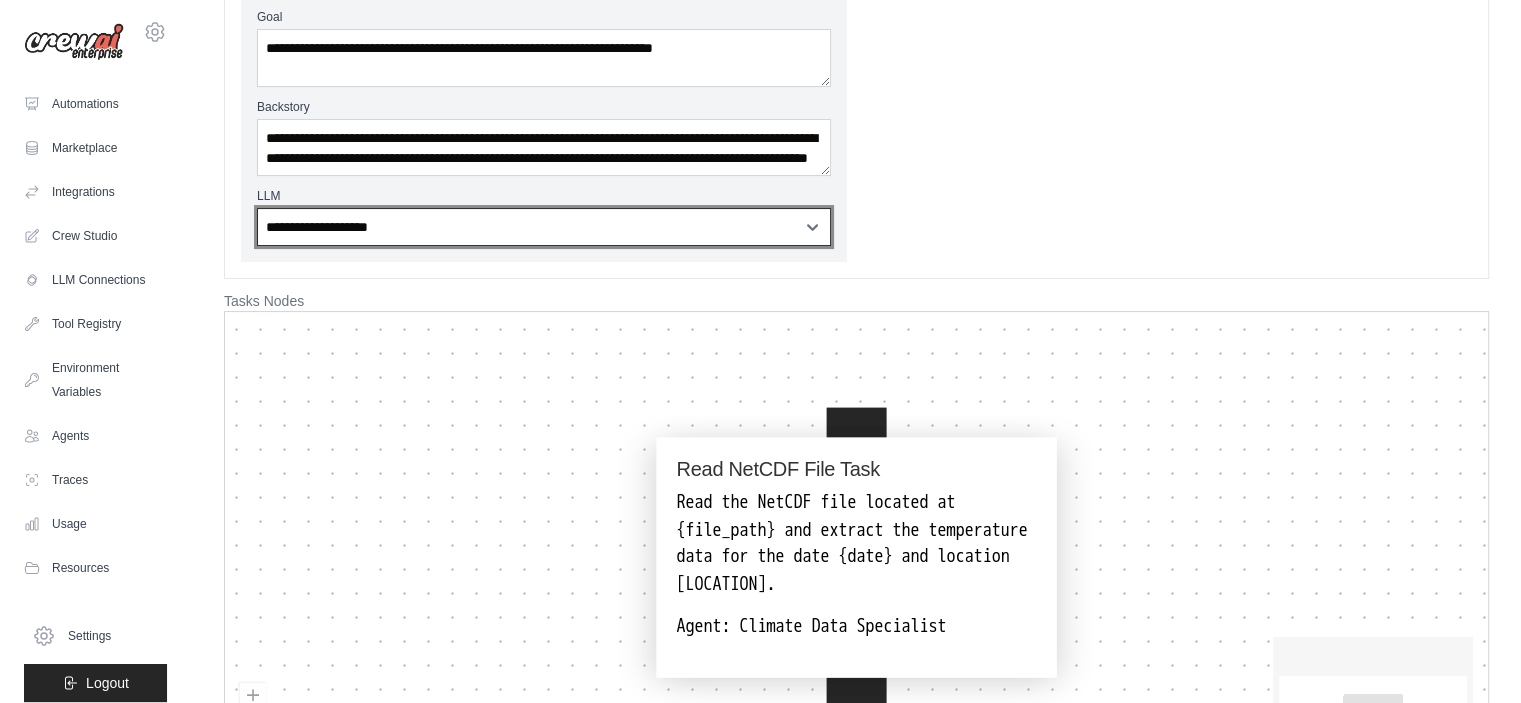 click on "**********" at bounding box center (544, 227) 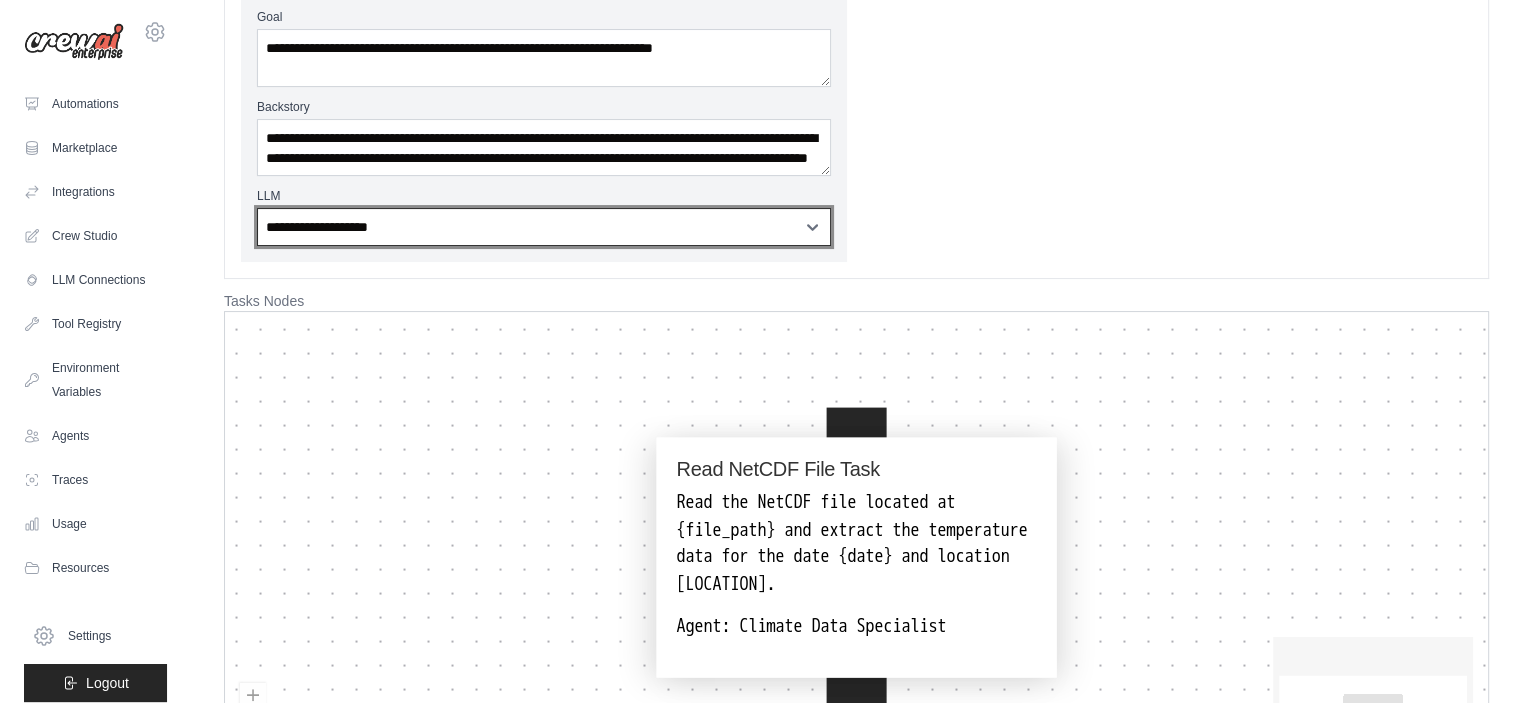select on "**********" 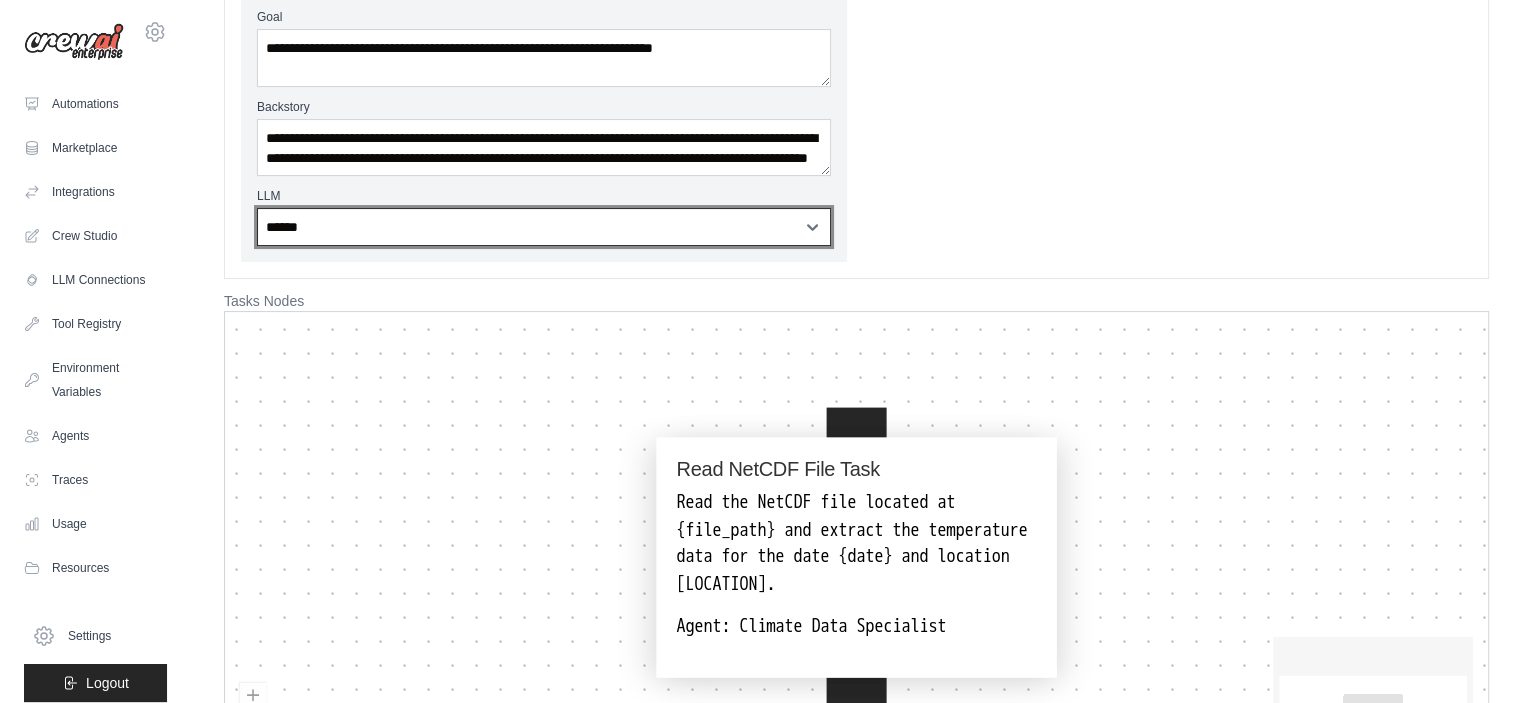 click on "**********" at bounding box center (544, 227) 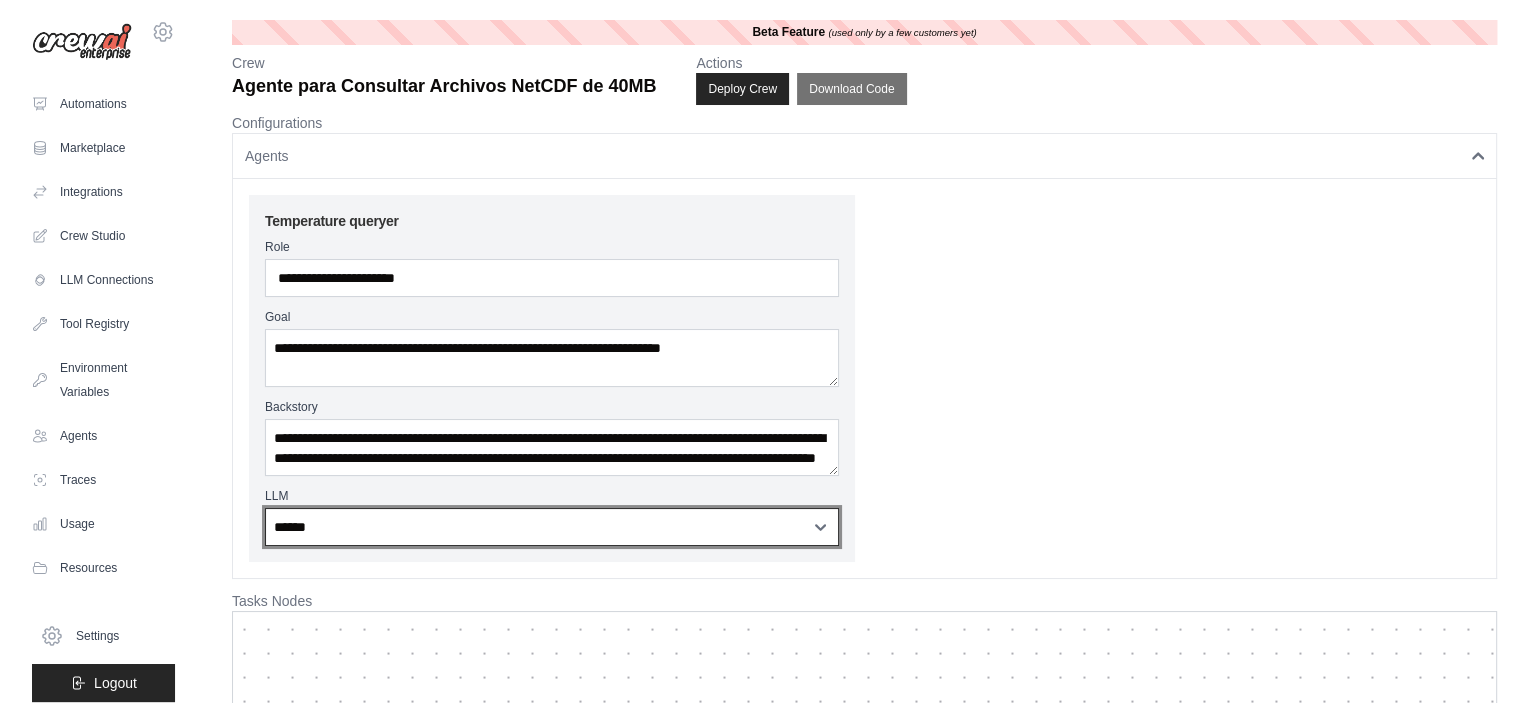 scroll, scrollTop: 0, scrollLeft: 0, axis: both 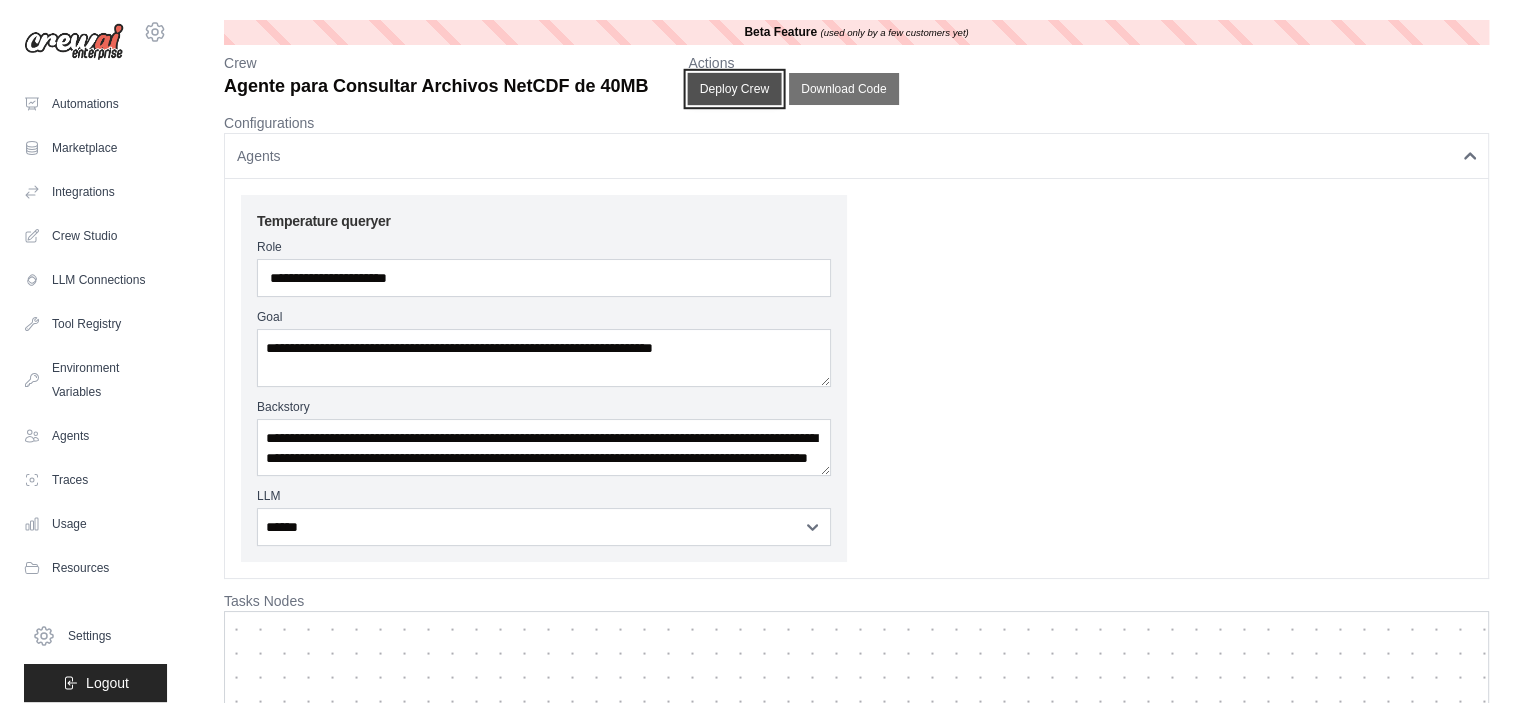click on "Deploy Crew" at bounding box center [735, 89] 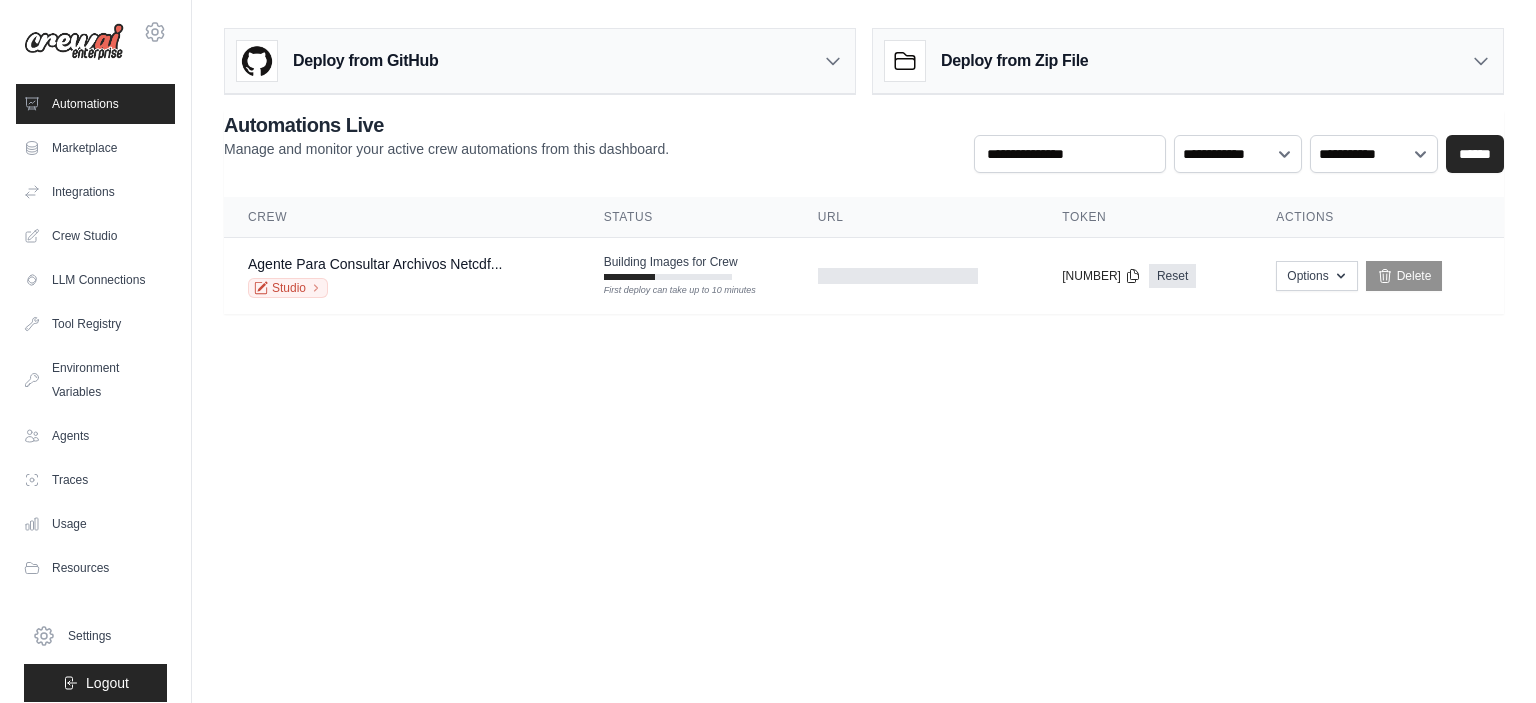 scroll, scrollTop: 0, scrollLeft: 0, axis: both 